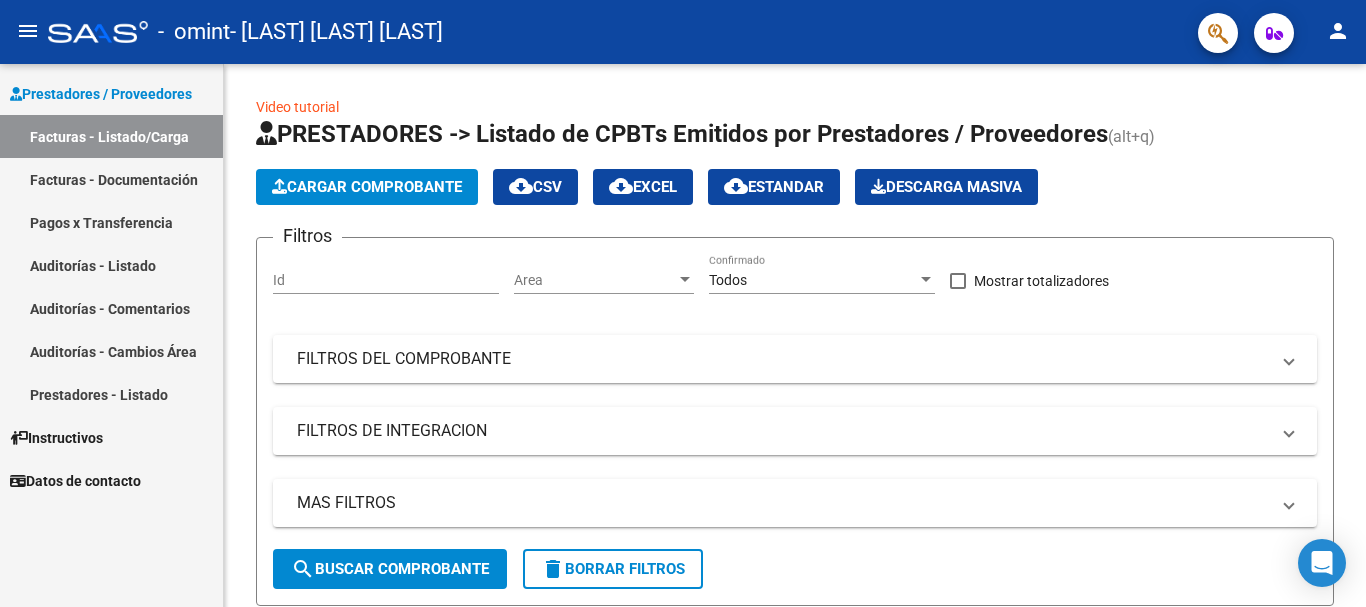scroll, scrollTop: 0, scrollLeft: 0, axis: both 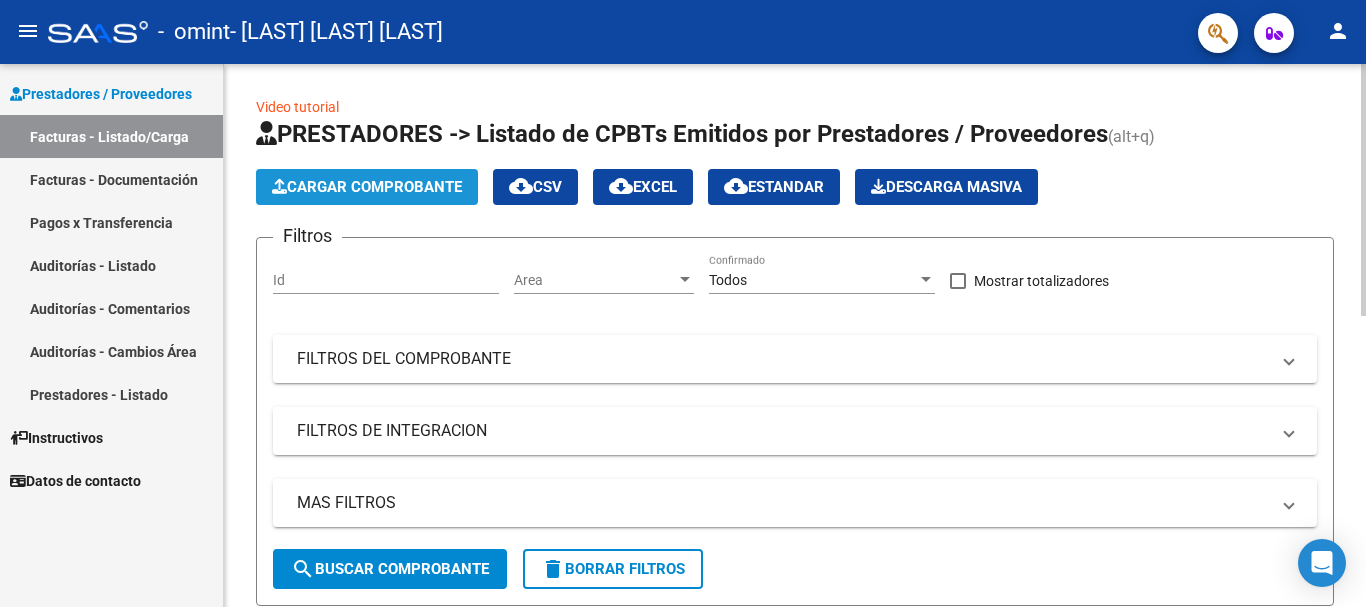 click on "Cargar Comprobante" 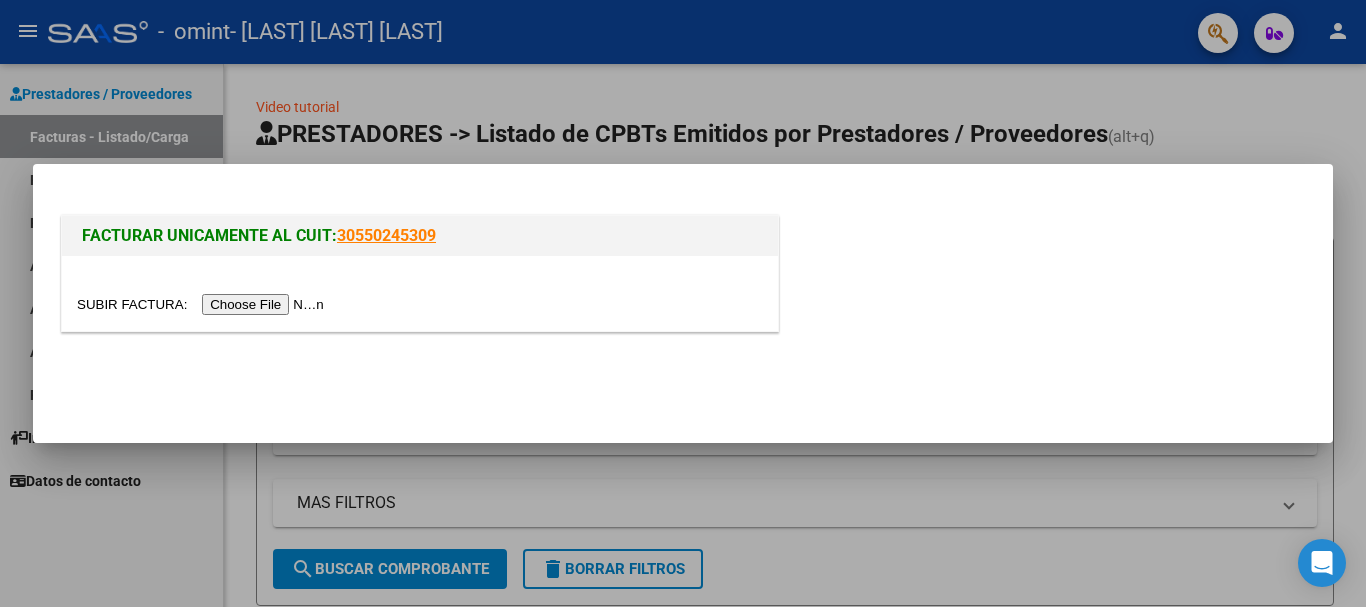 click at bounding box center (203, 304) 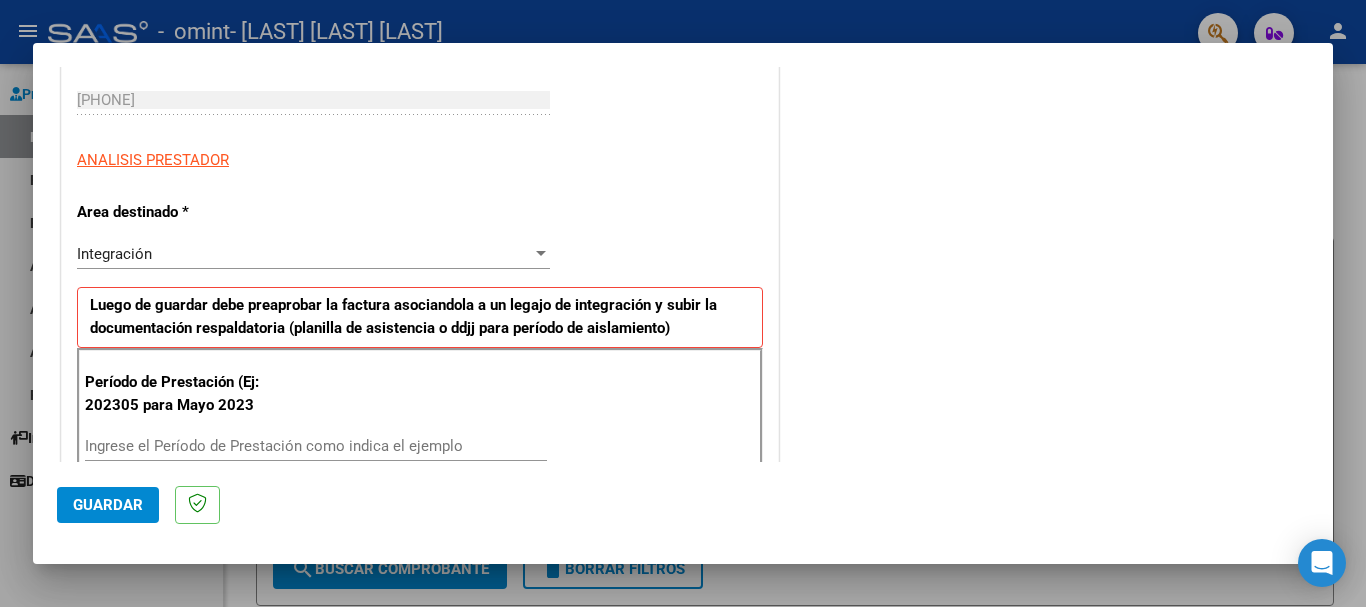 scroll, scrollTop: 500, scrollLeft: 0, axis: vertical 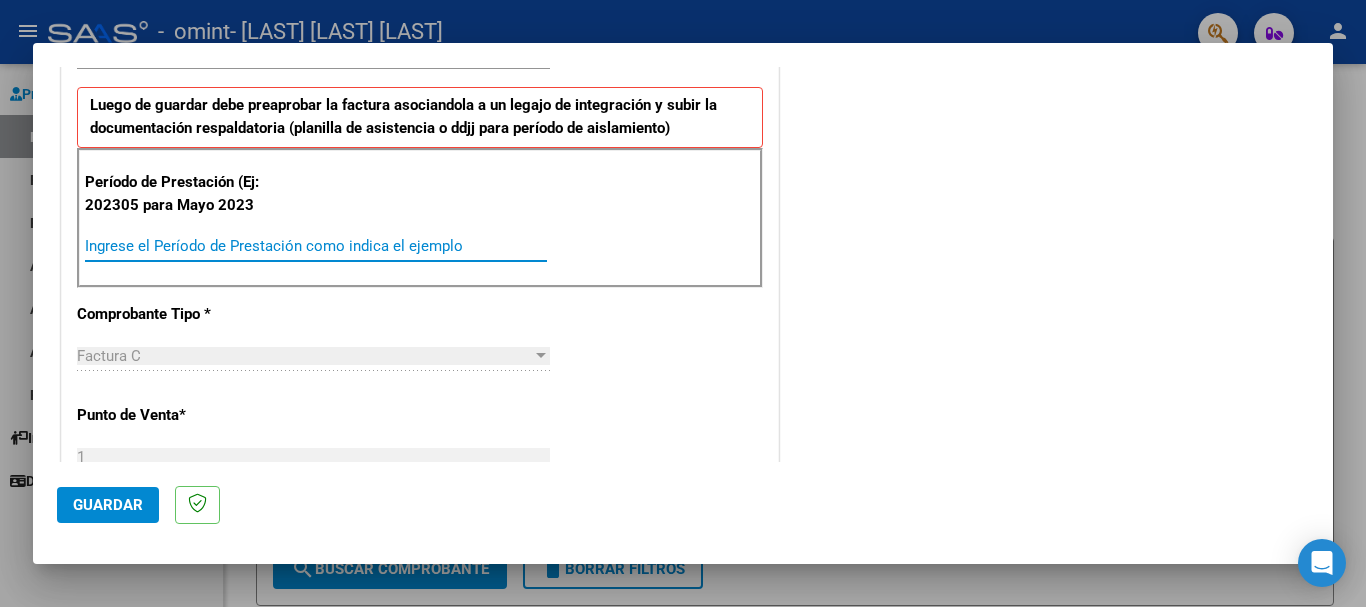 click on "Ingrese el Período de Prestación como indica el ejemplo" at bounding box center [316, 246] 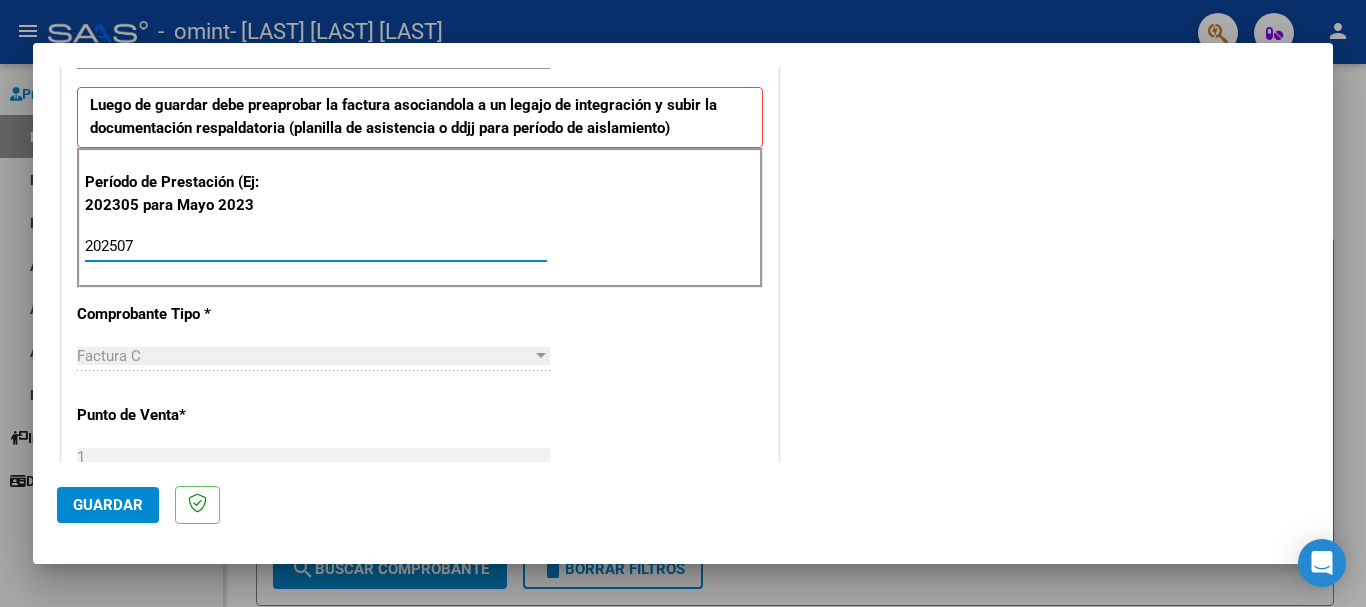 type on "202507" 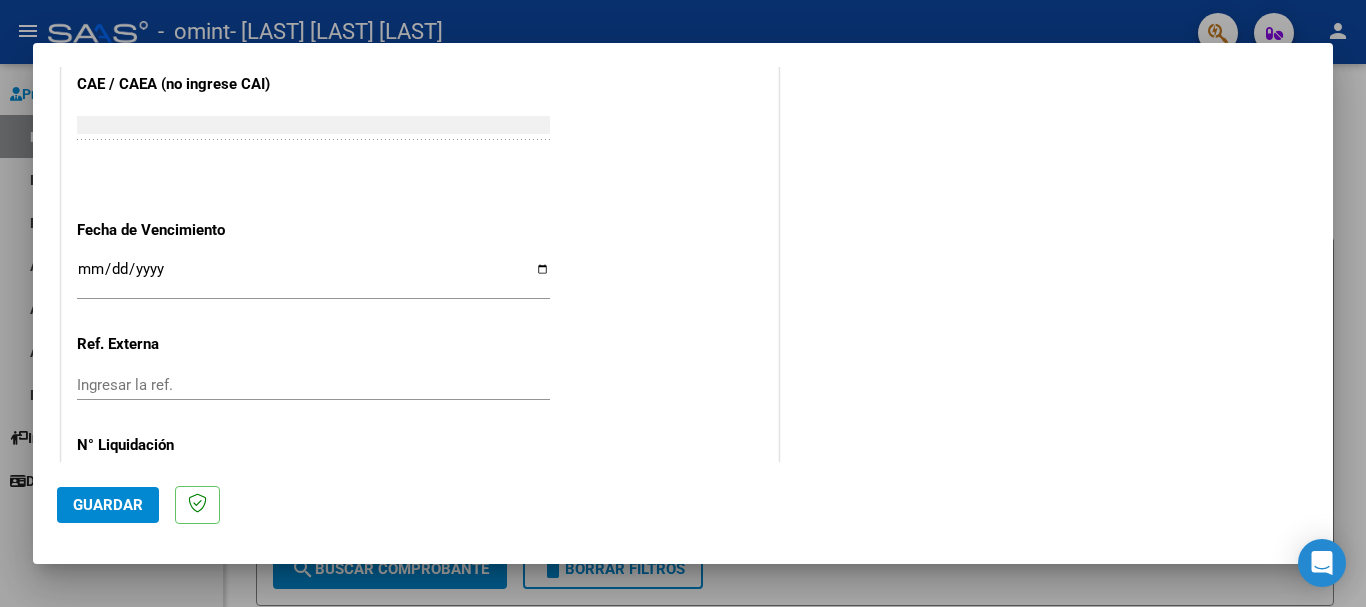 scroll, scrollTop: 1327, scrollLeft: 0, axis: vertical 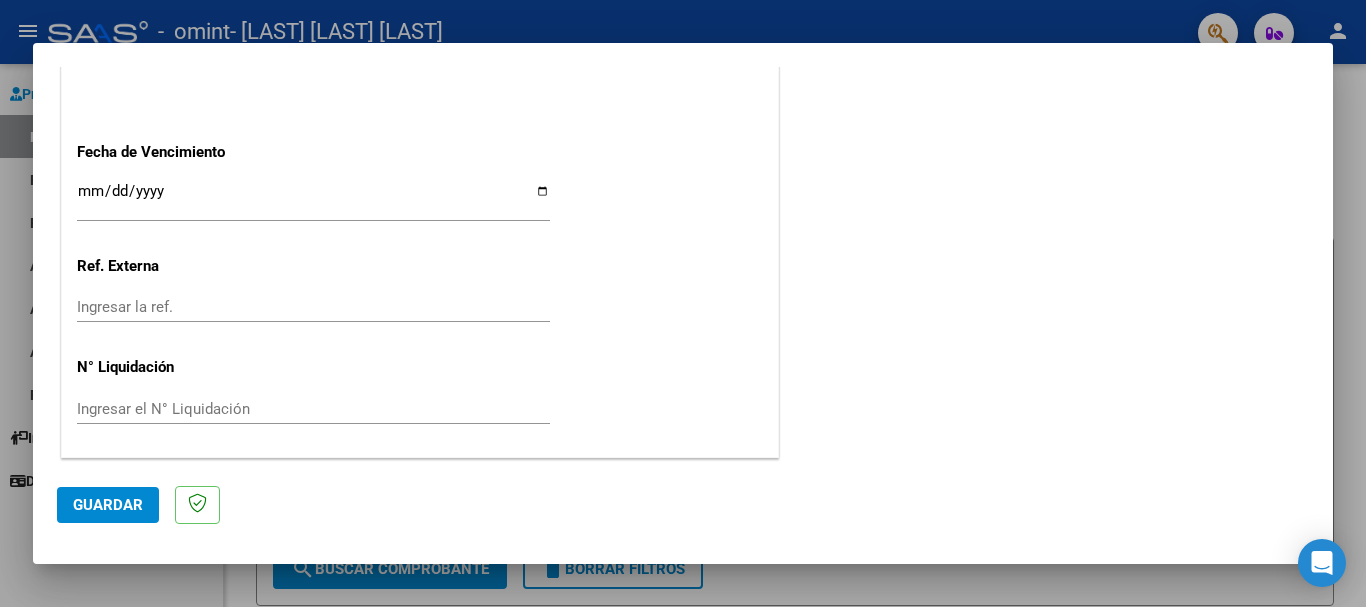 click on "Ingresar la fecha" at bounding box center [313, 199] 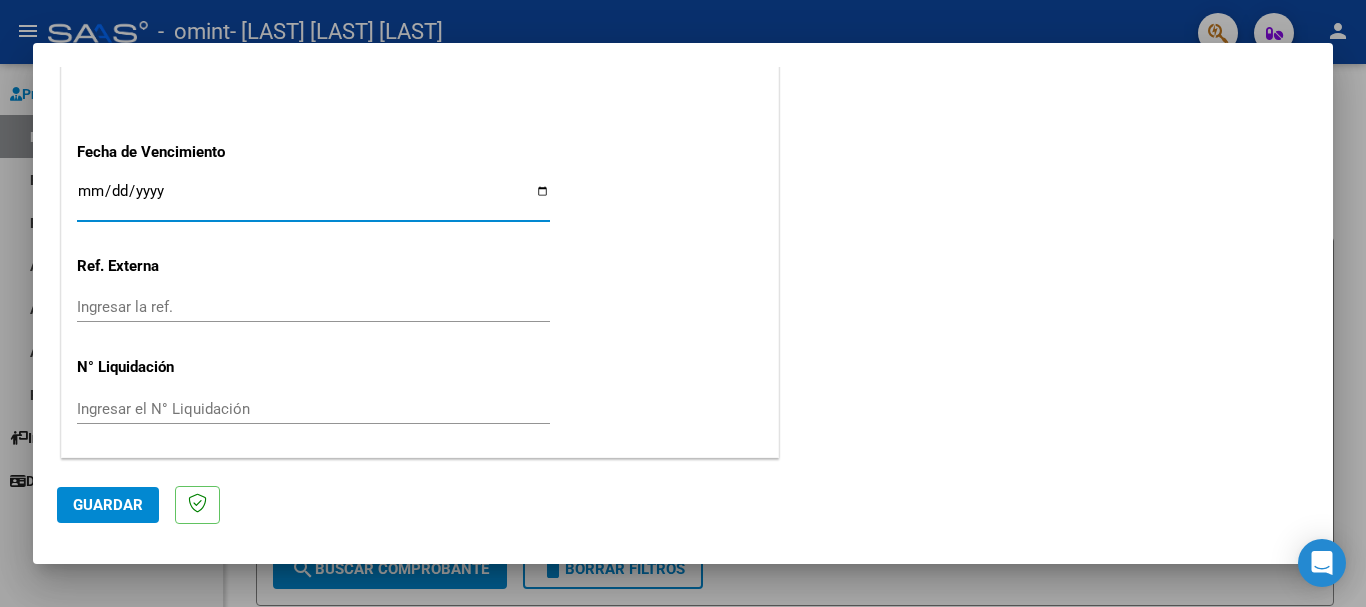 type on "2025-08-11" 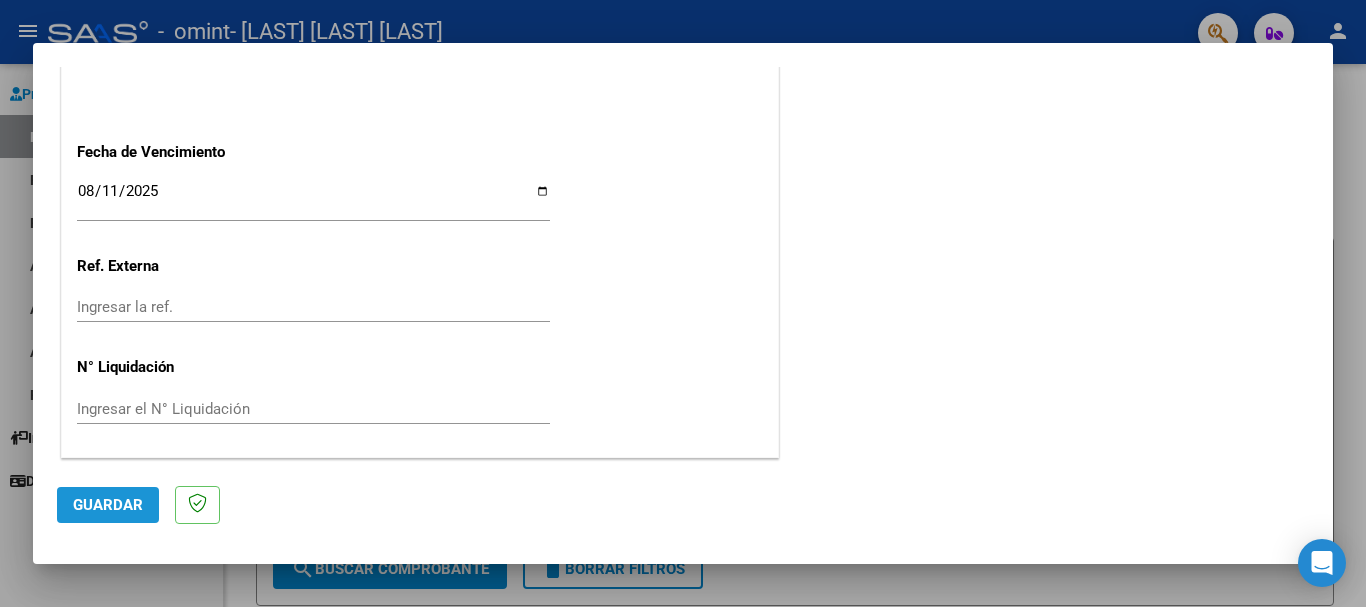 click on "Guardar" 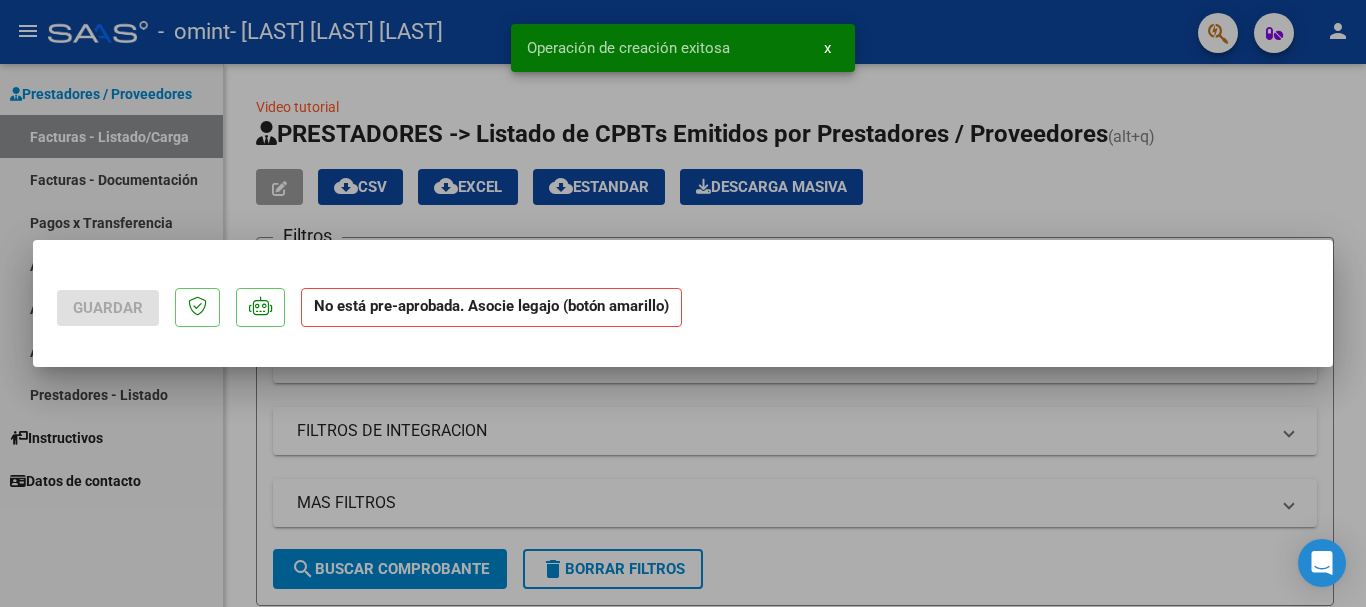 scroll, scrollTop: 0, scrollLeft: 0, axis: both 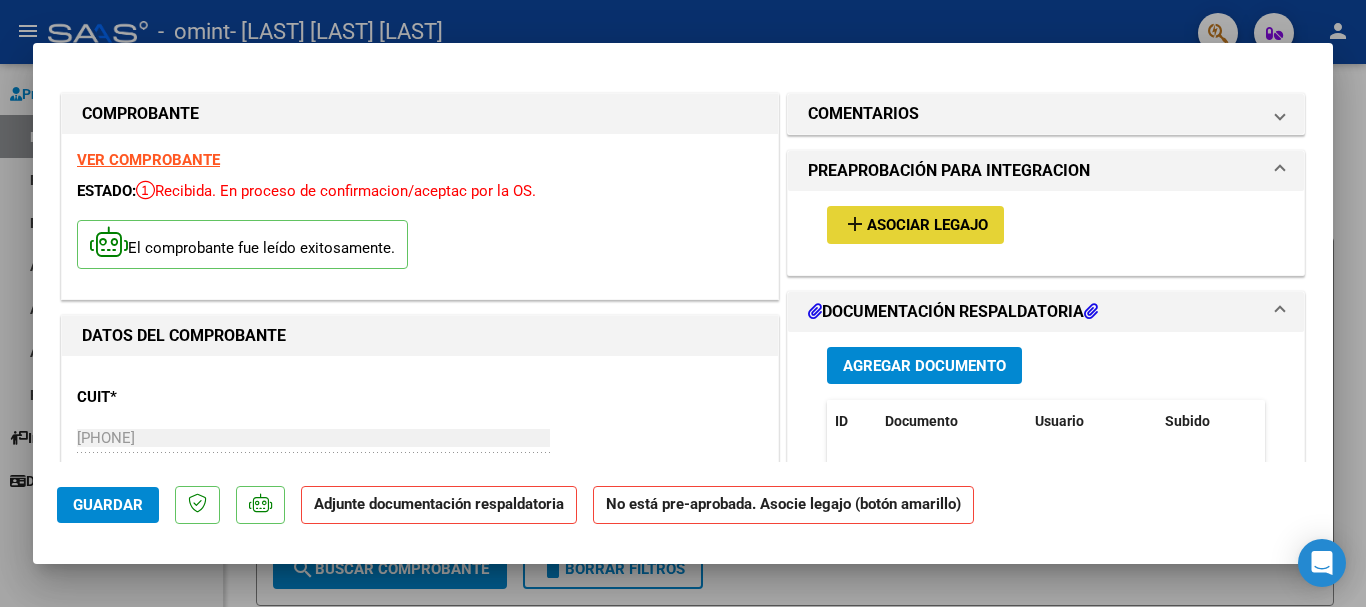 click on "add" at bounding box center [855, 224] 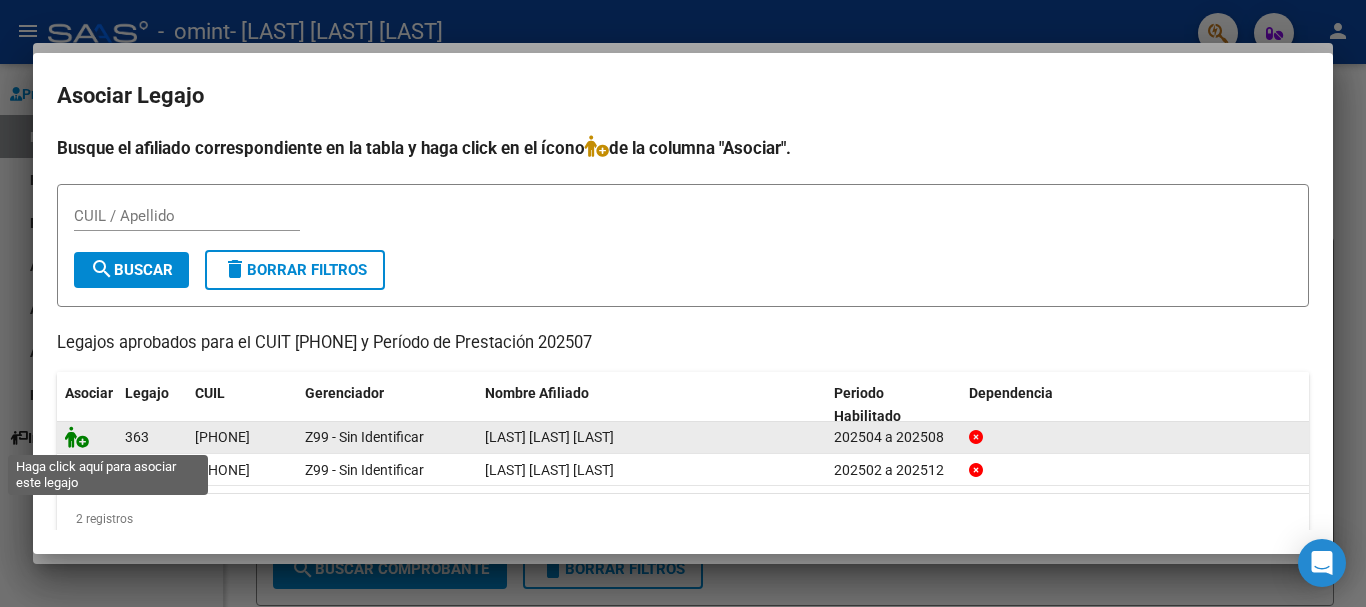 click 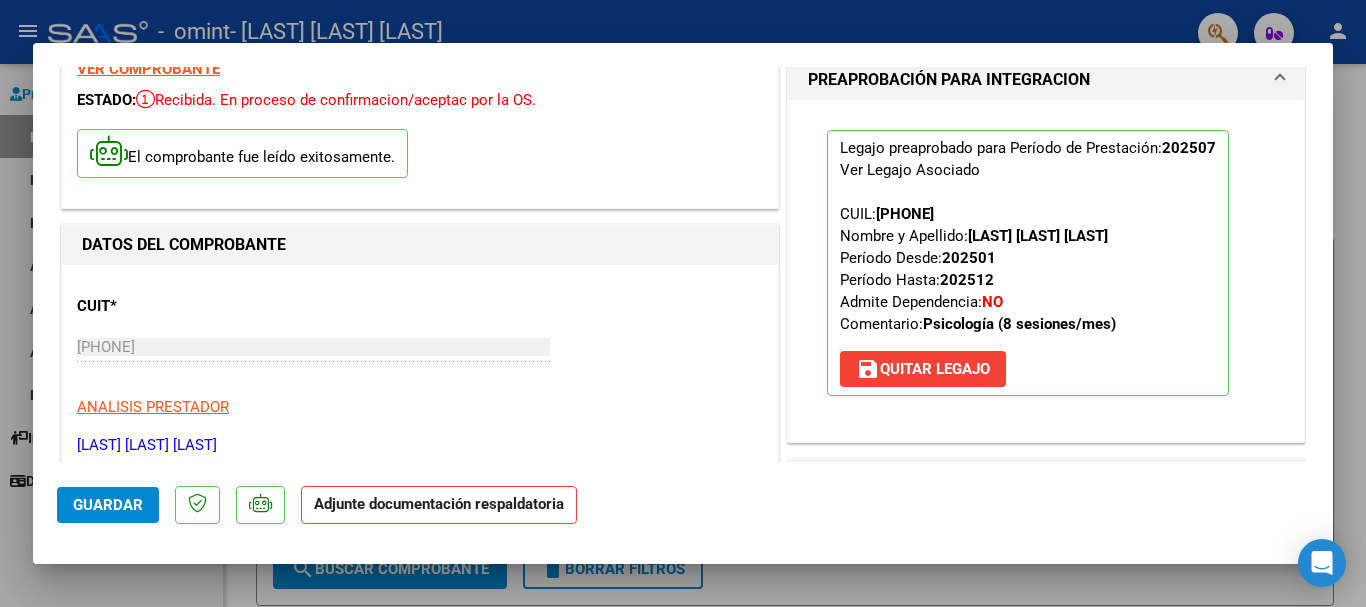 scroll, scrollTop: 300, scrollLeft: 0, axis: vertical 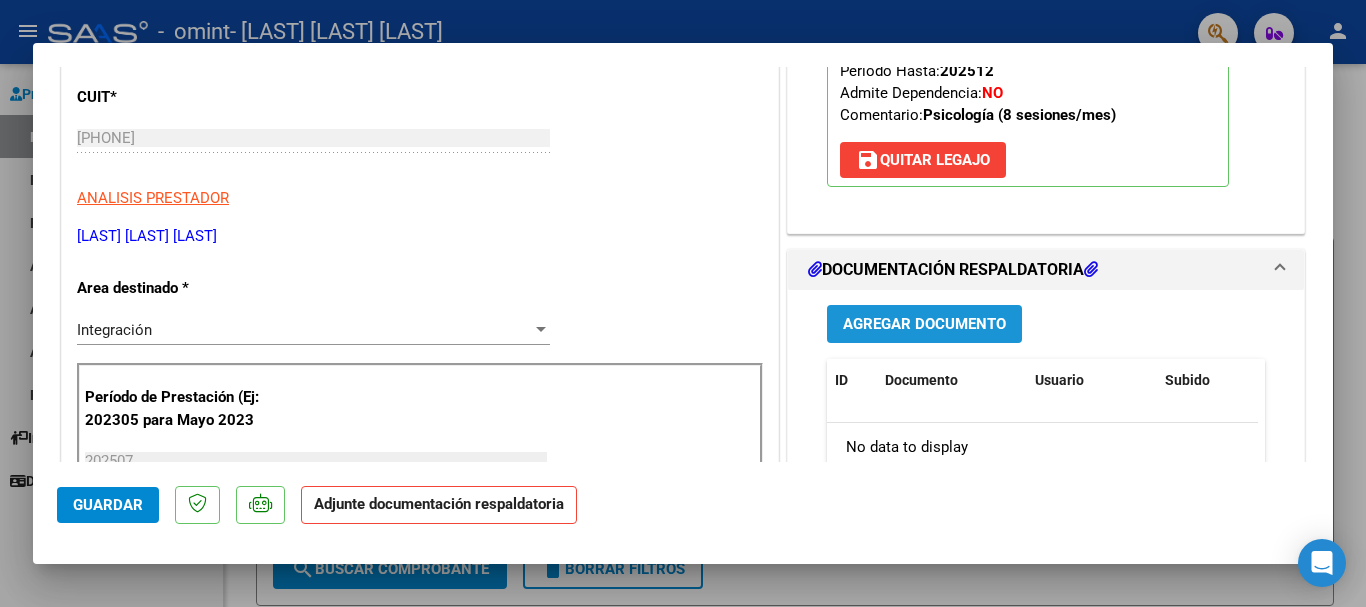 click on "Agregar Documento" at bounding box center (924, 325) 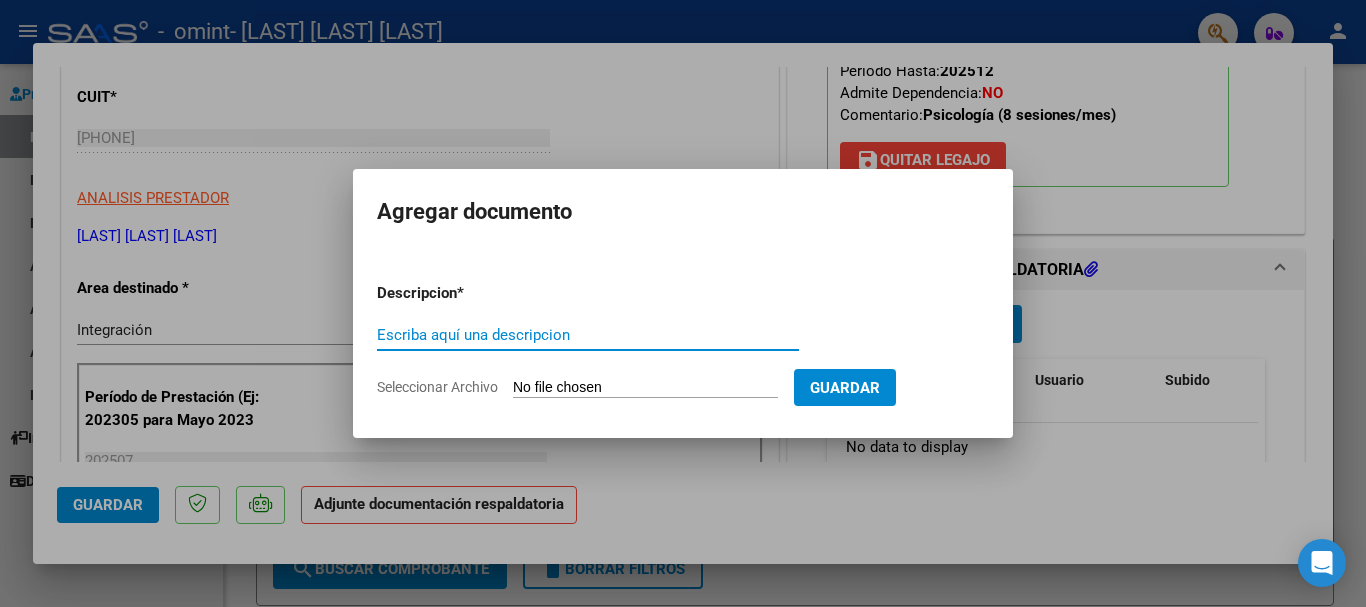 click on "Escriba aquí una descripcion" at bounding box center [588, 335] 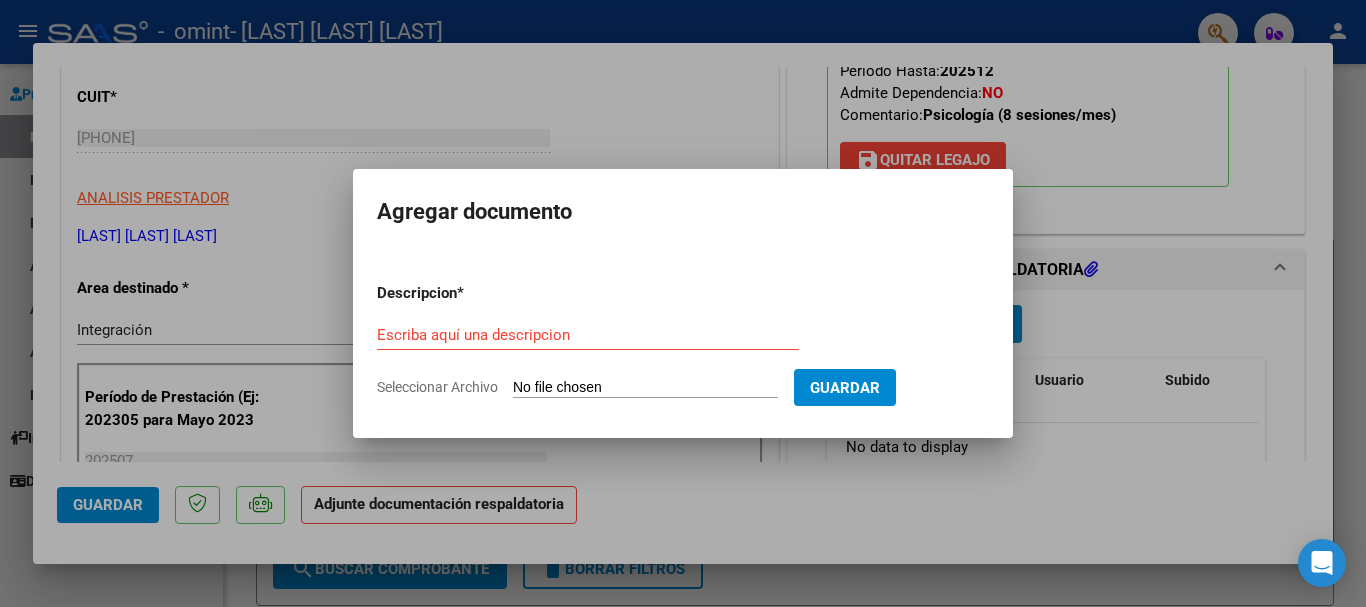 click on "Seleccionar Archivo" at bounding box center [645, 388] 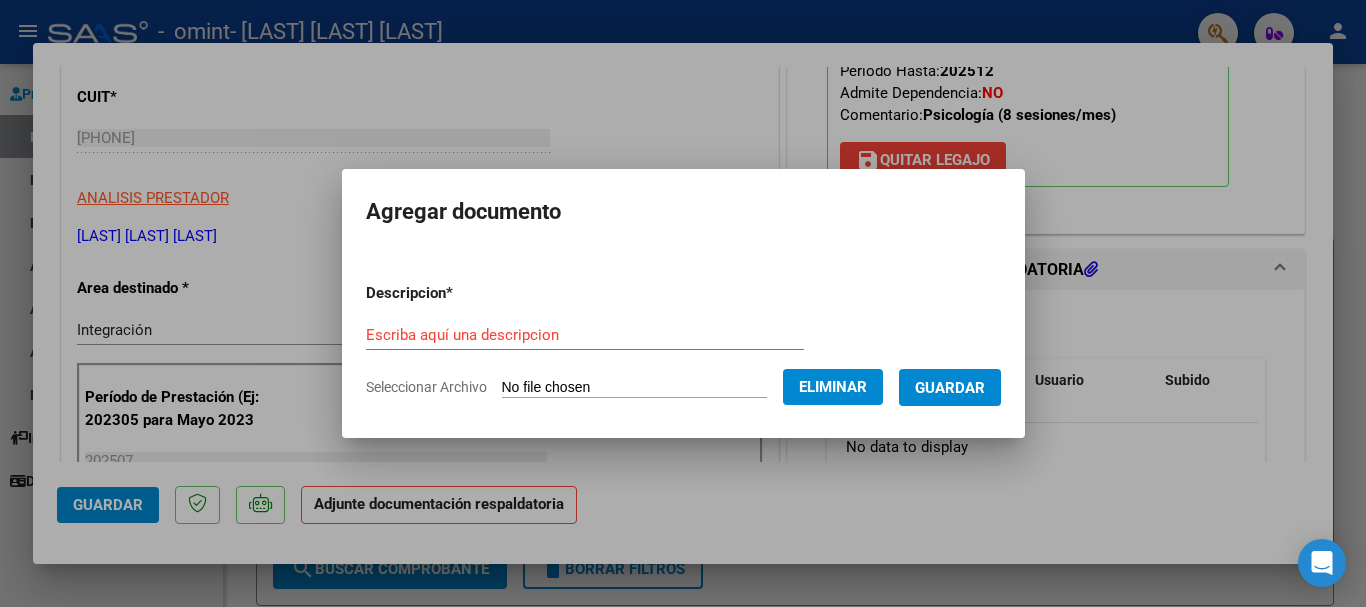 click on "Escriba aquí una descripcion" at bounding box center [585, 335] 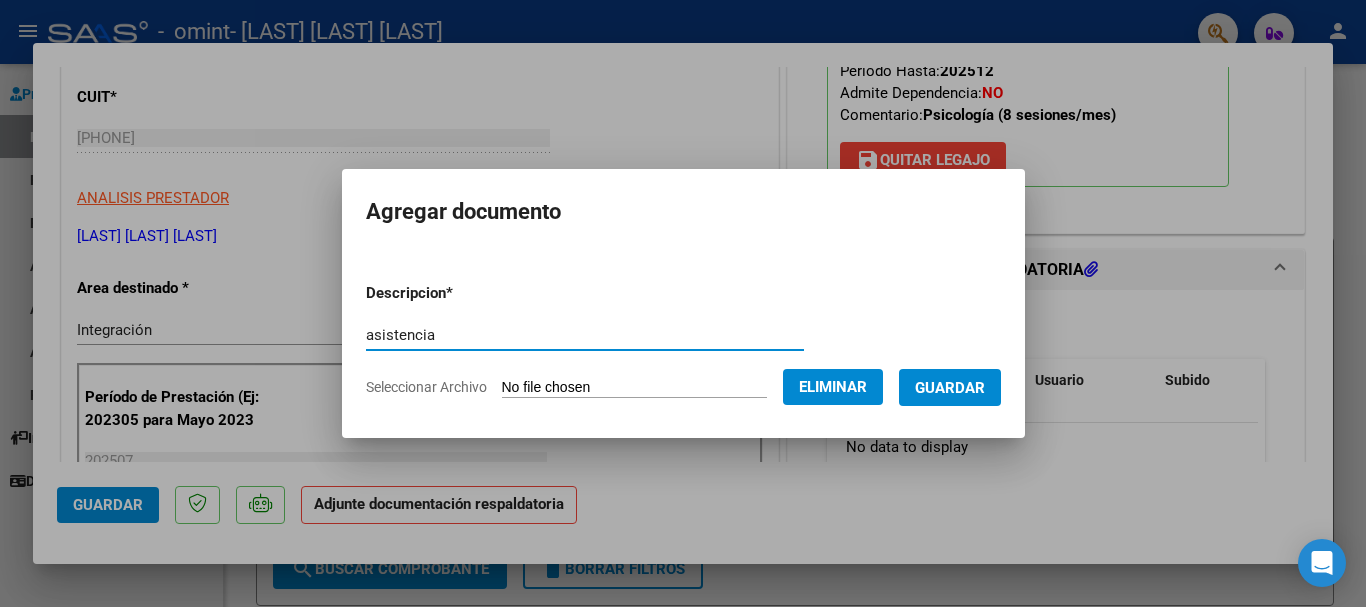 type on "asistencia" 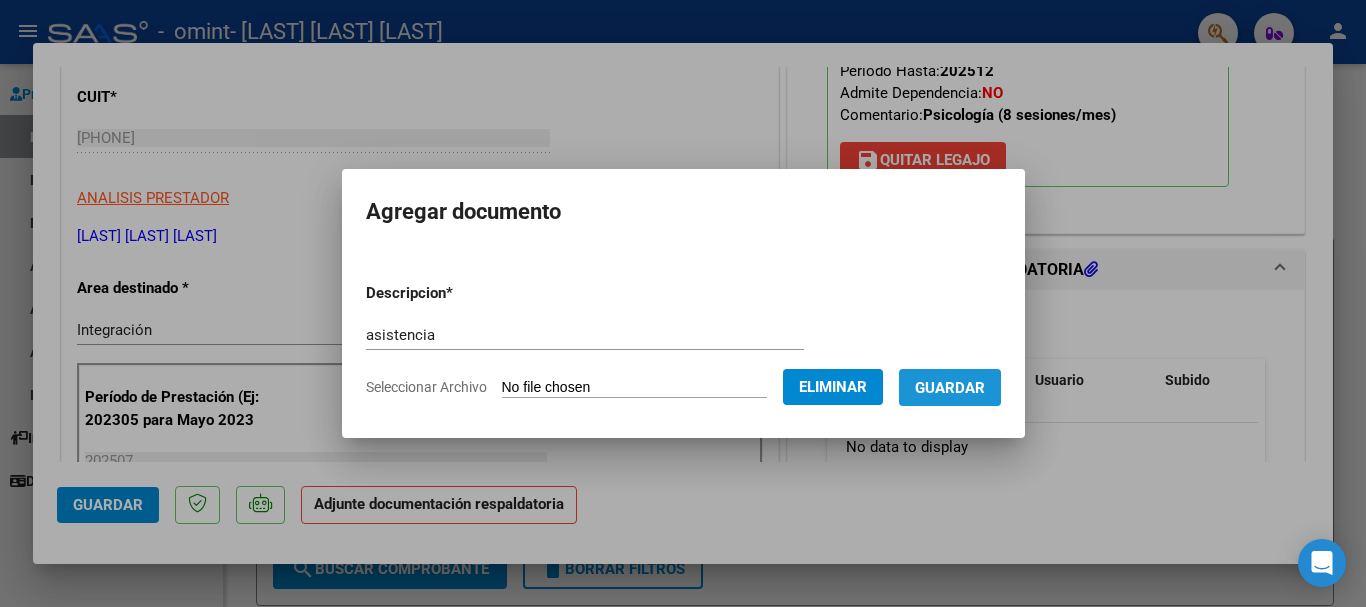 click on "Guardar" at bounding box center [950, 388] 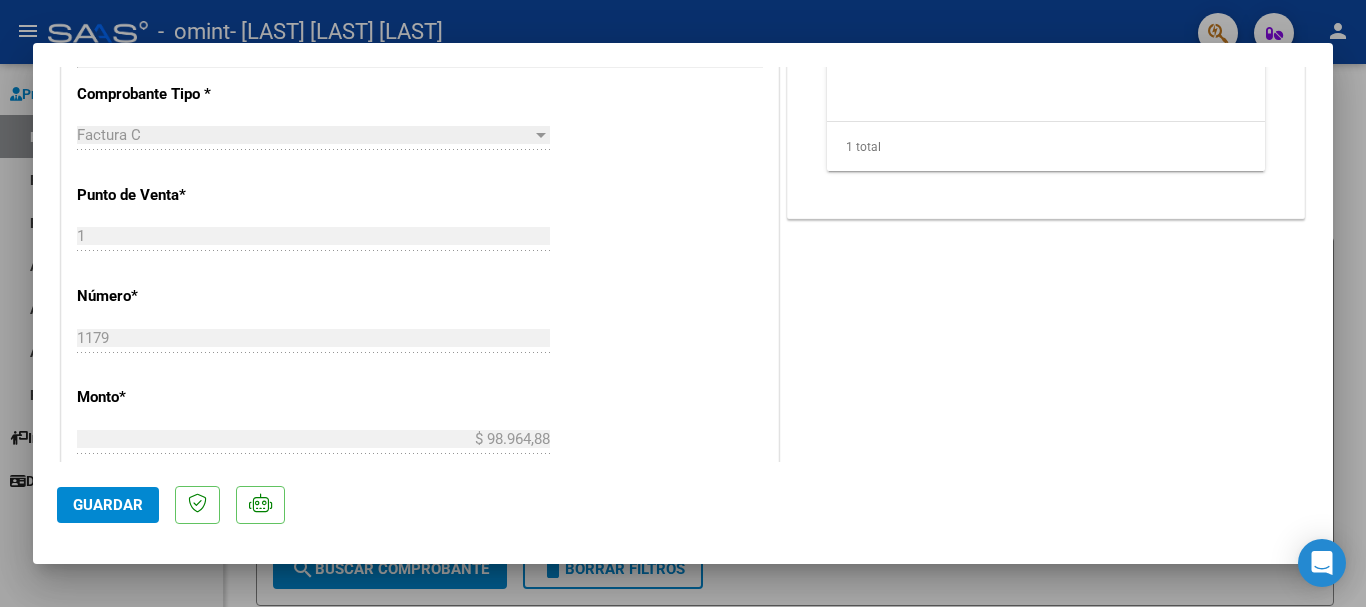 scroll, scrollTop: 795, scrollLeft: 0, axis: vertical 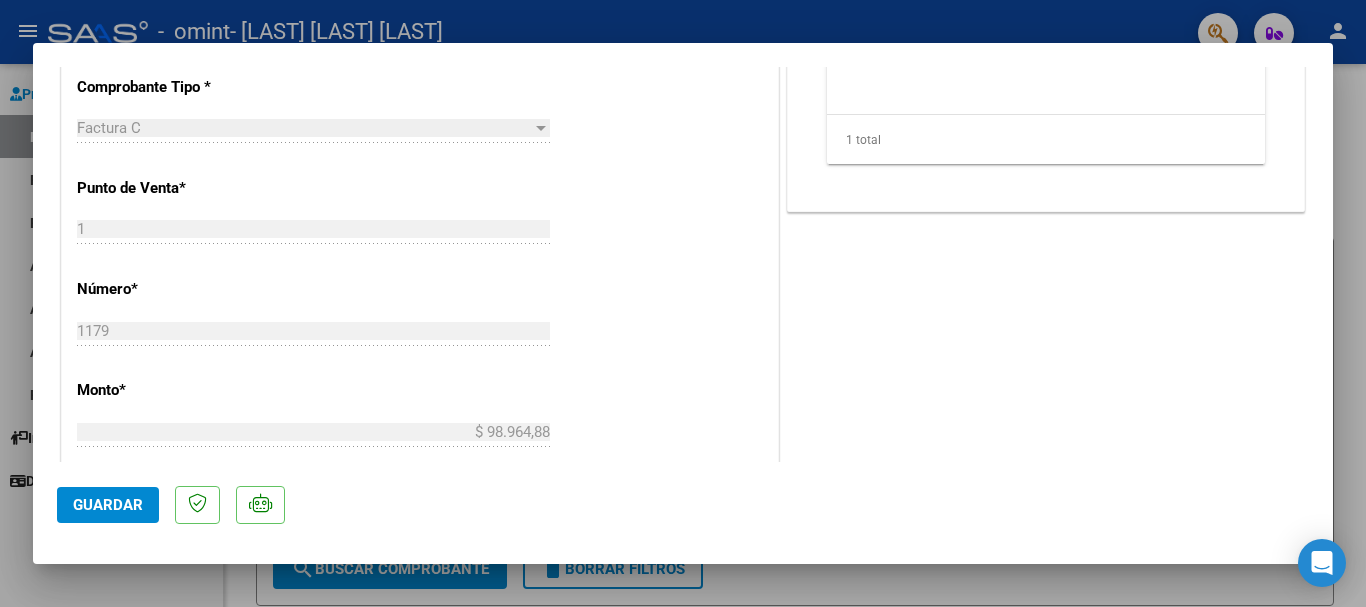 click on "1179 Ingresar el Nro." 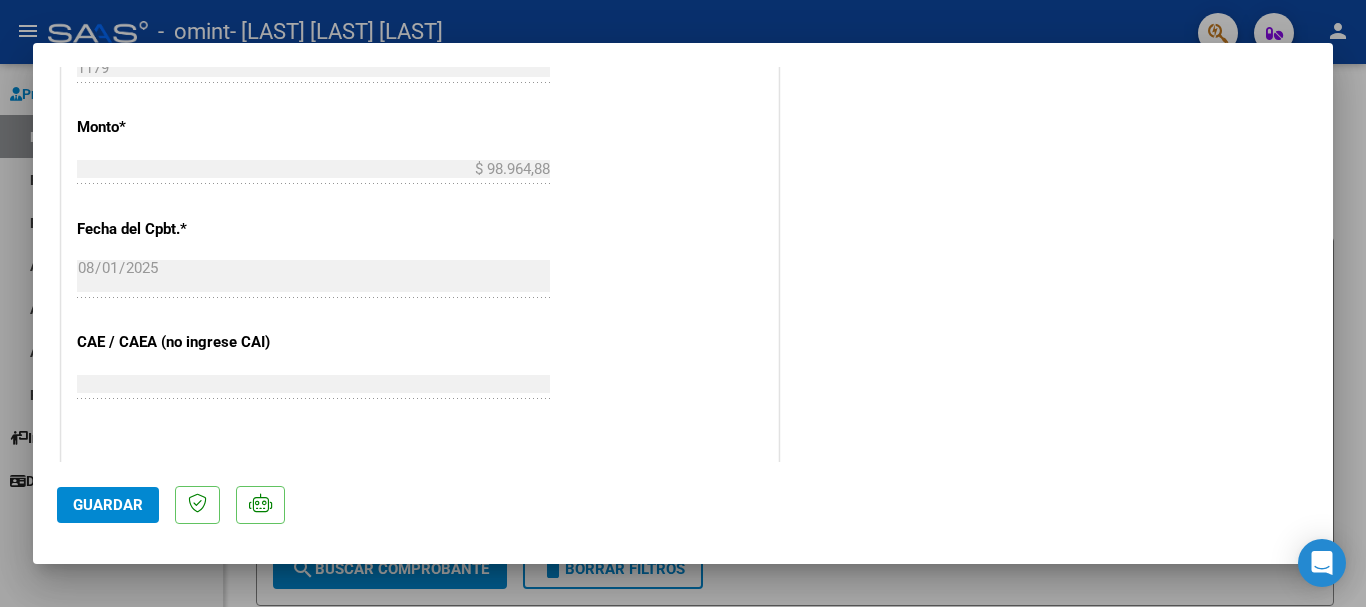 scroll, scrollTop: 995, scrollLeft: 0, axis: vertical 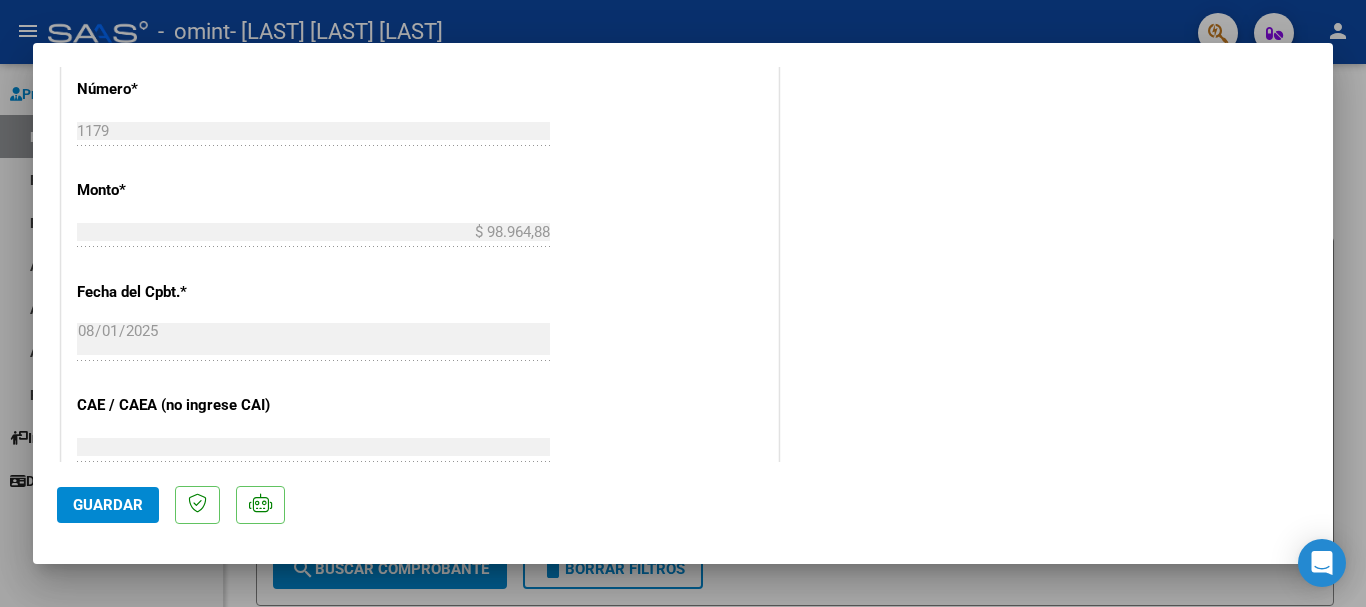 click on "Guardar" 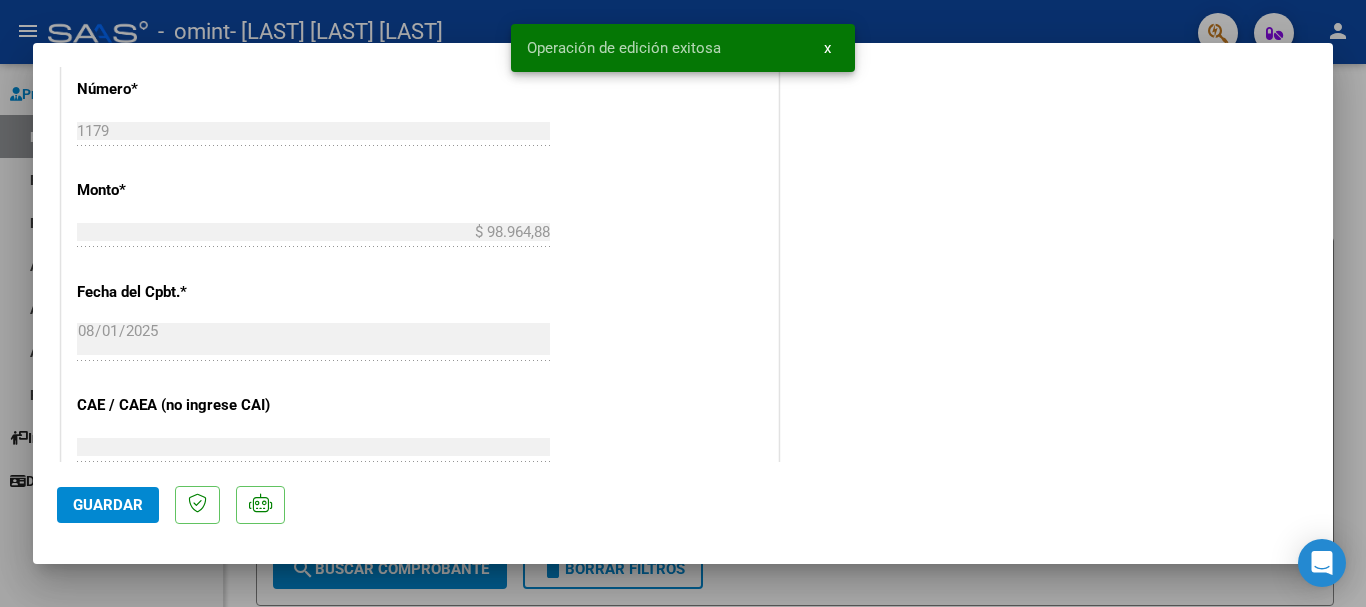 click on "x" at bounding box center (827, 48) 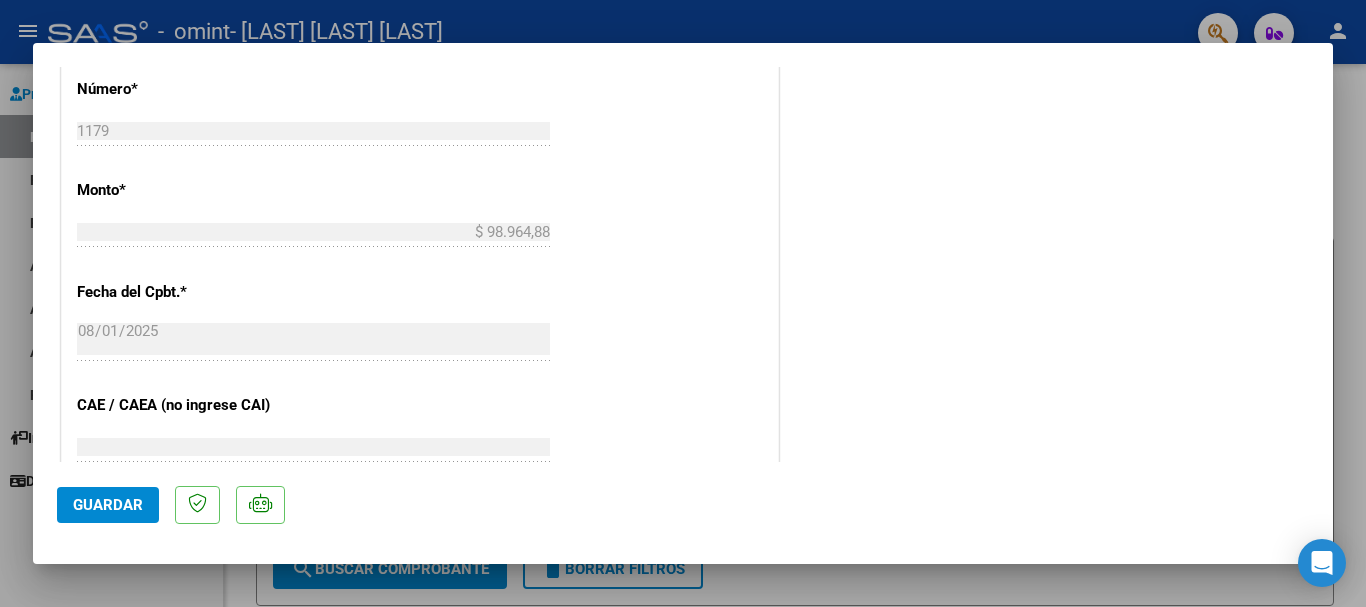 scroll, scrollTop: 417, scrollLeft: 0, axis: vertical 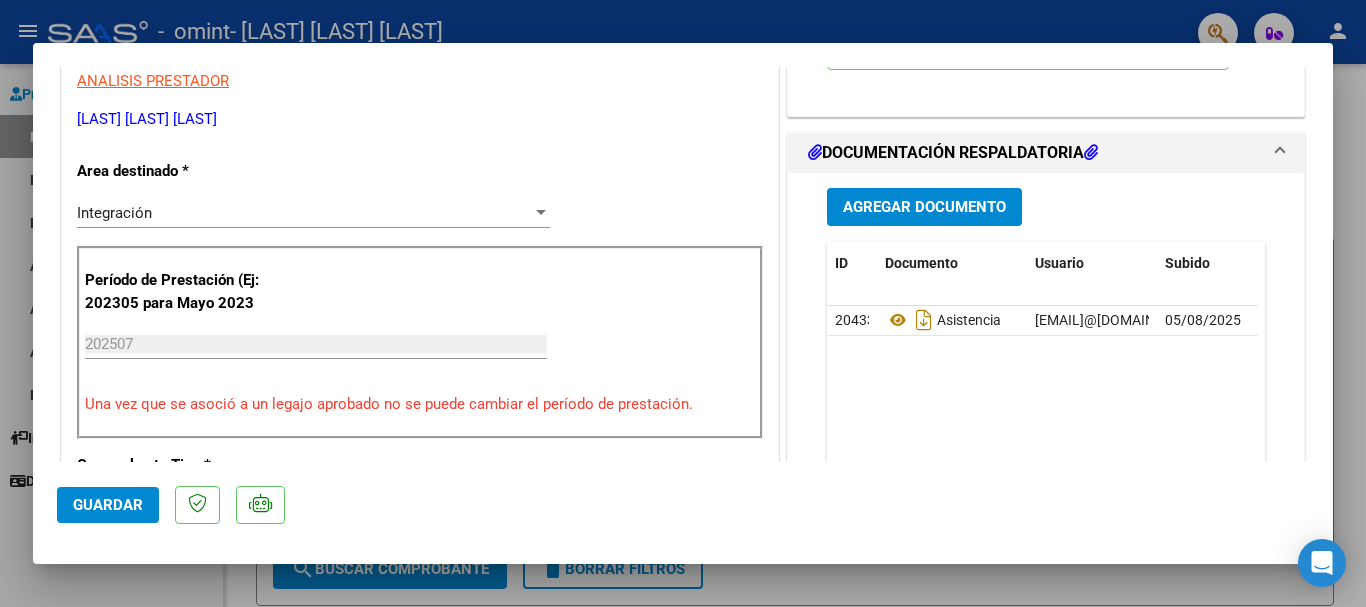 click at bounding box center (683, 303) 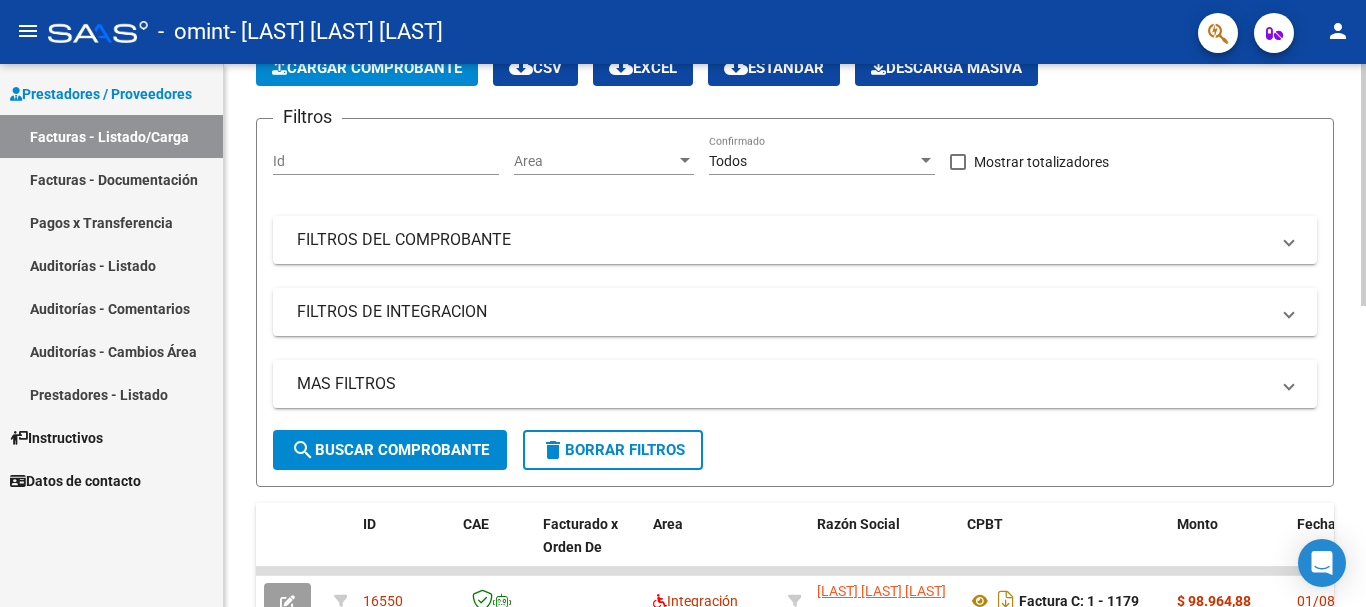 scroll, scrollTop: 0, scrollLeft: 0, axis: both 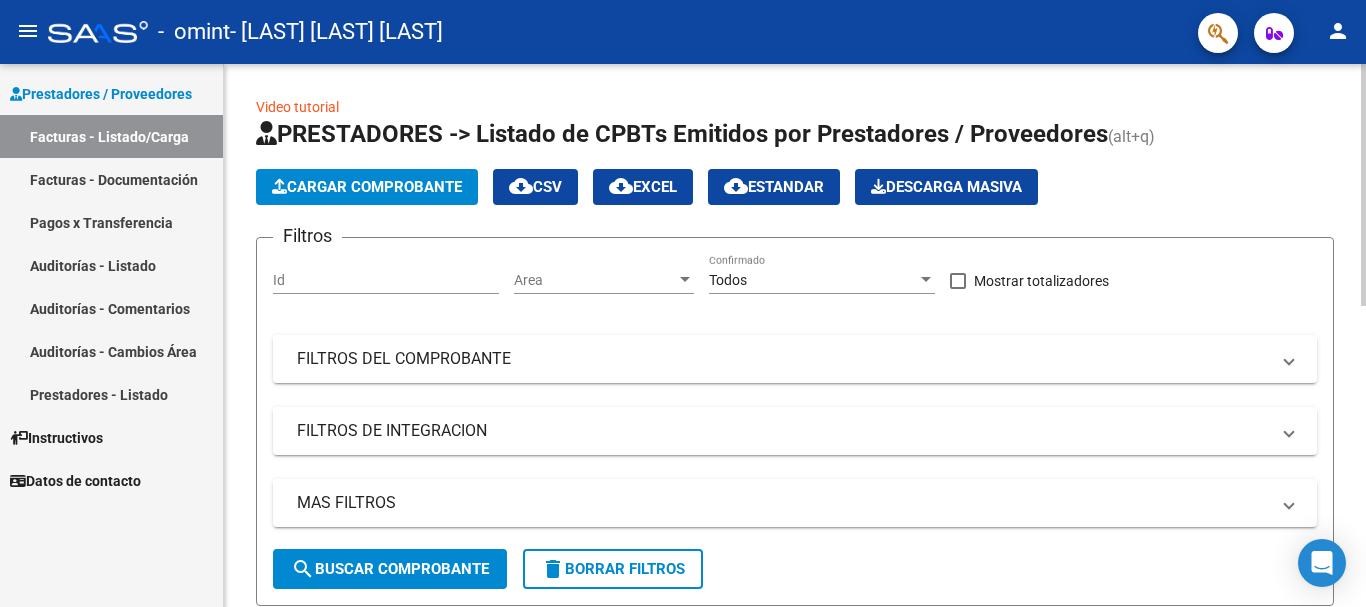click on "Cargar Comprobante" 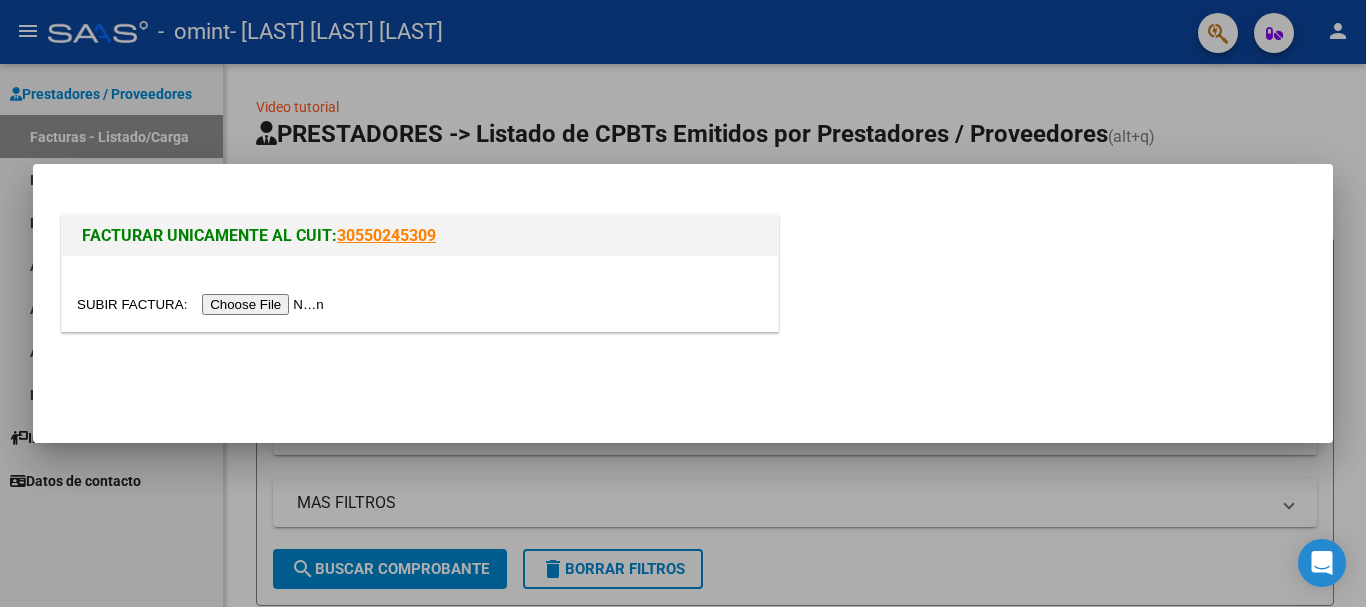 click at bounding box center [203, 304] 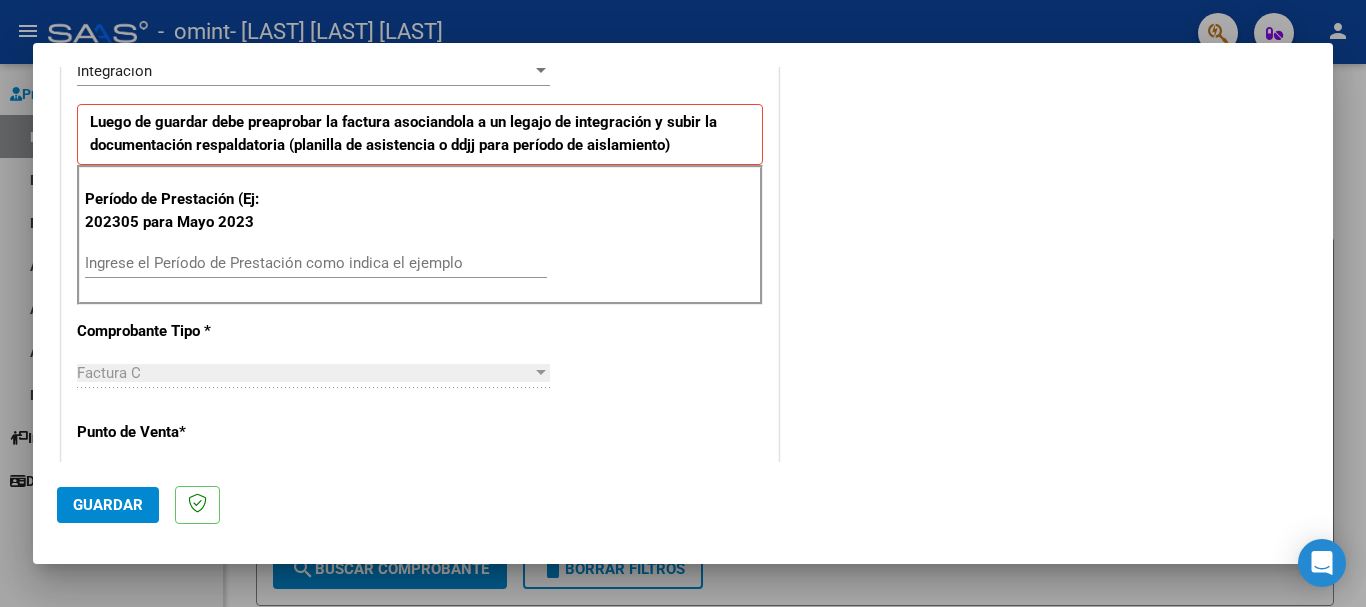 scroll, scrollTop: 500, scrollLeft: 0, axis: vertical 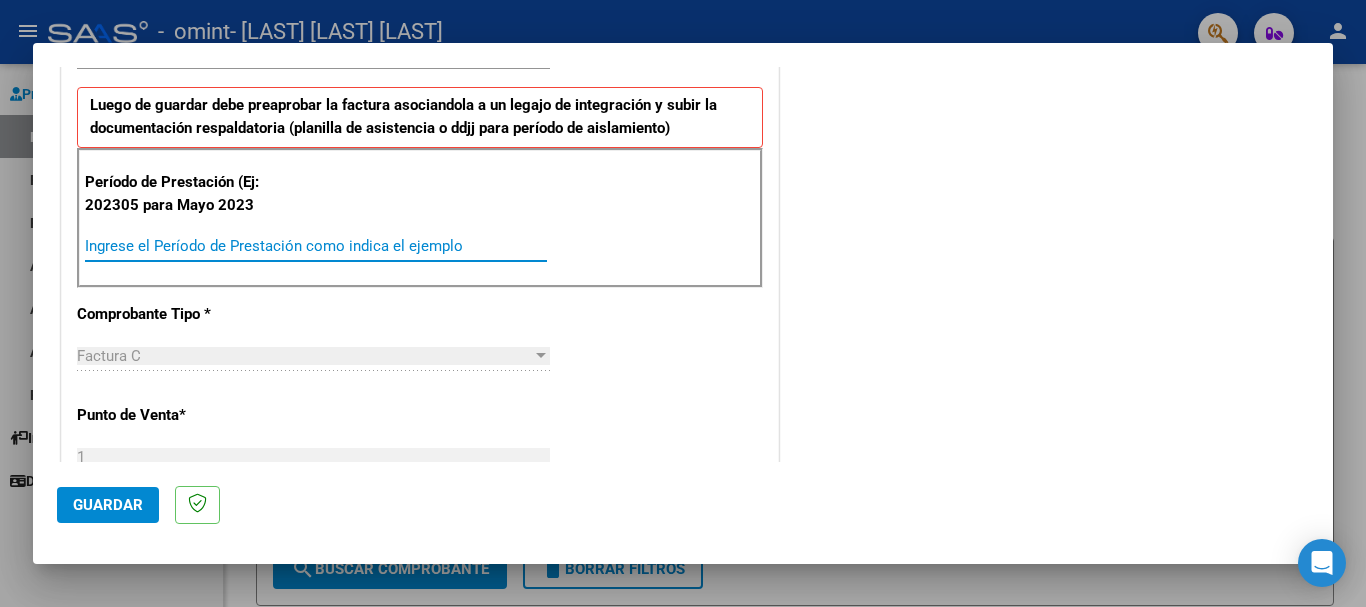 click on "Ingrese el Período de Prestación como indica el ejemplo" at bounding box center (316, 246) 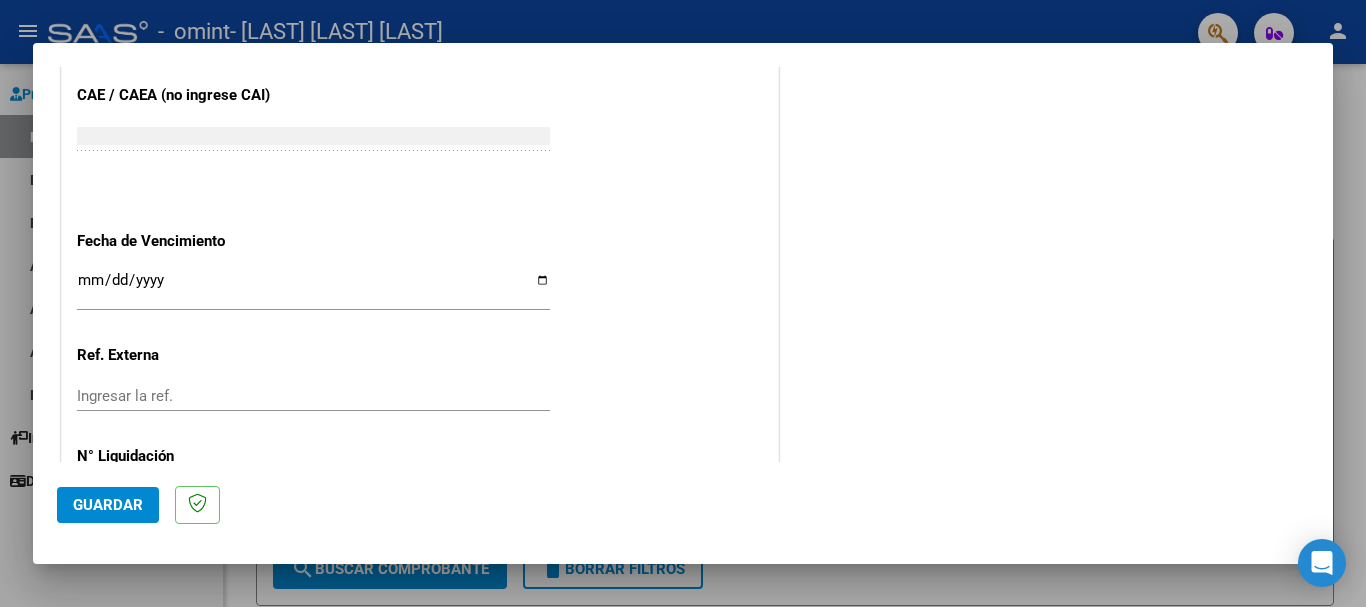 scroll, scrollTop: 1300, scrollLeft: 0, axis: vertical 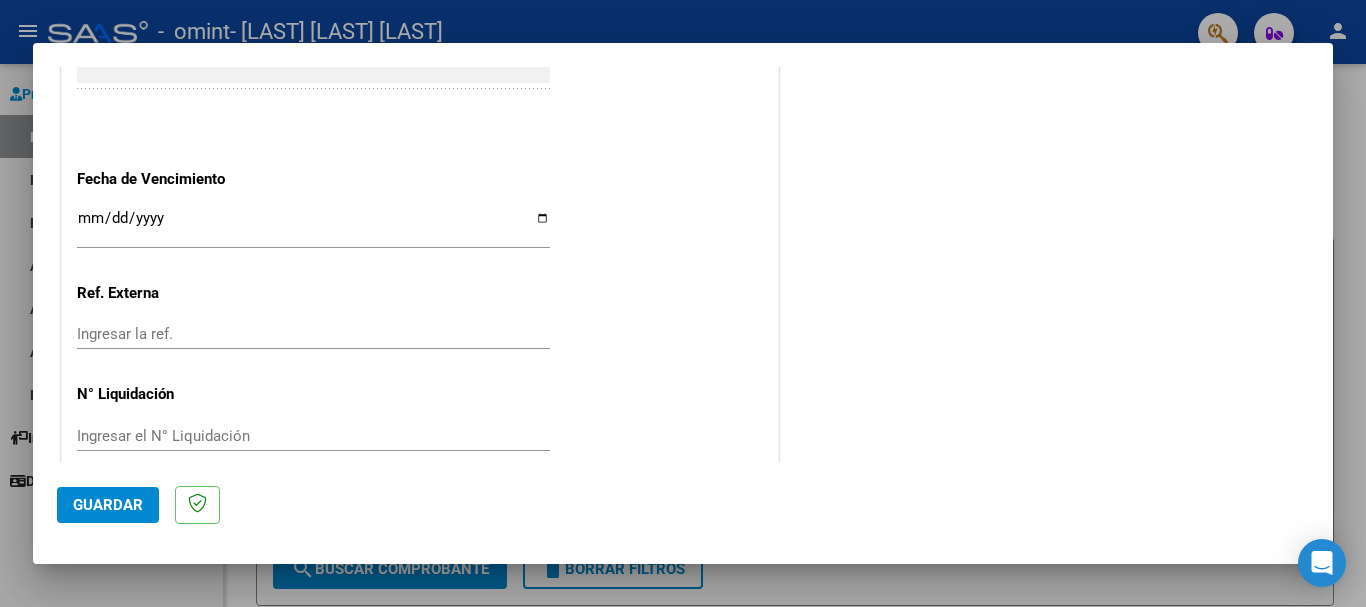 type on "202507" 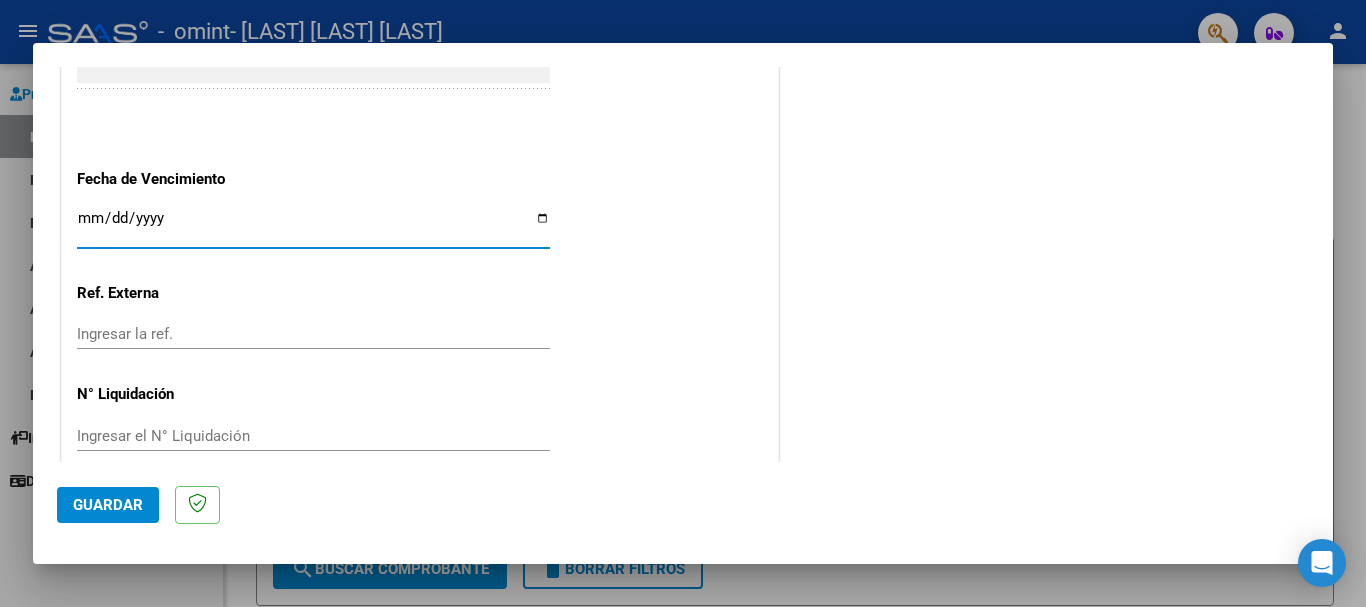 click on "Ingresar la fecha" at bounding box center [313, 226] 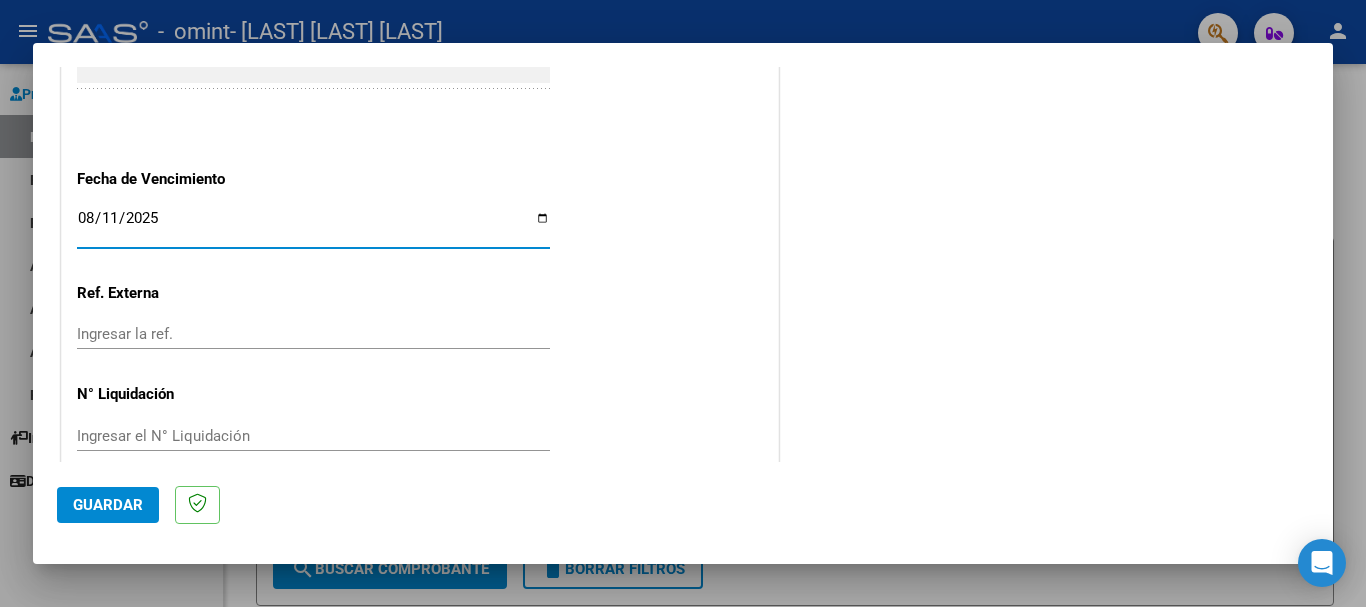 type on "2025-08-11" 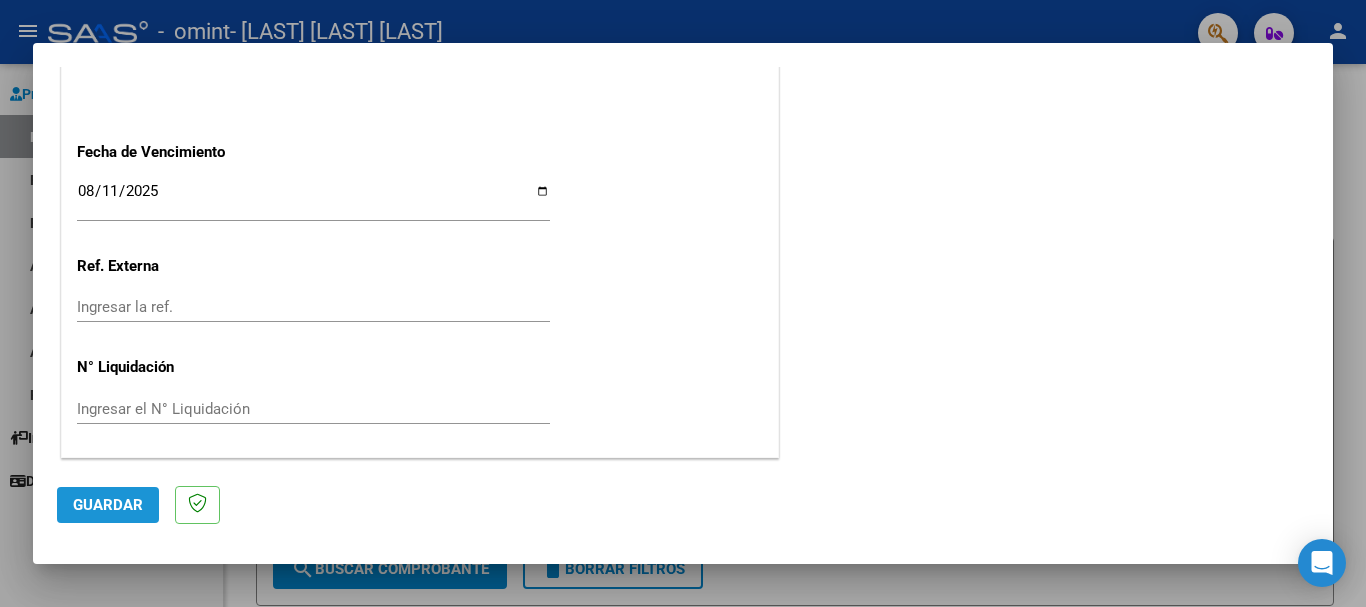 click on "Guardar" 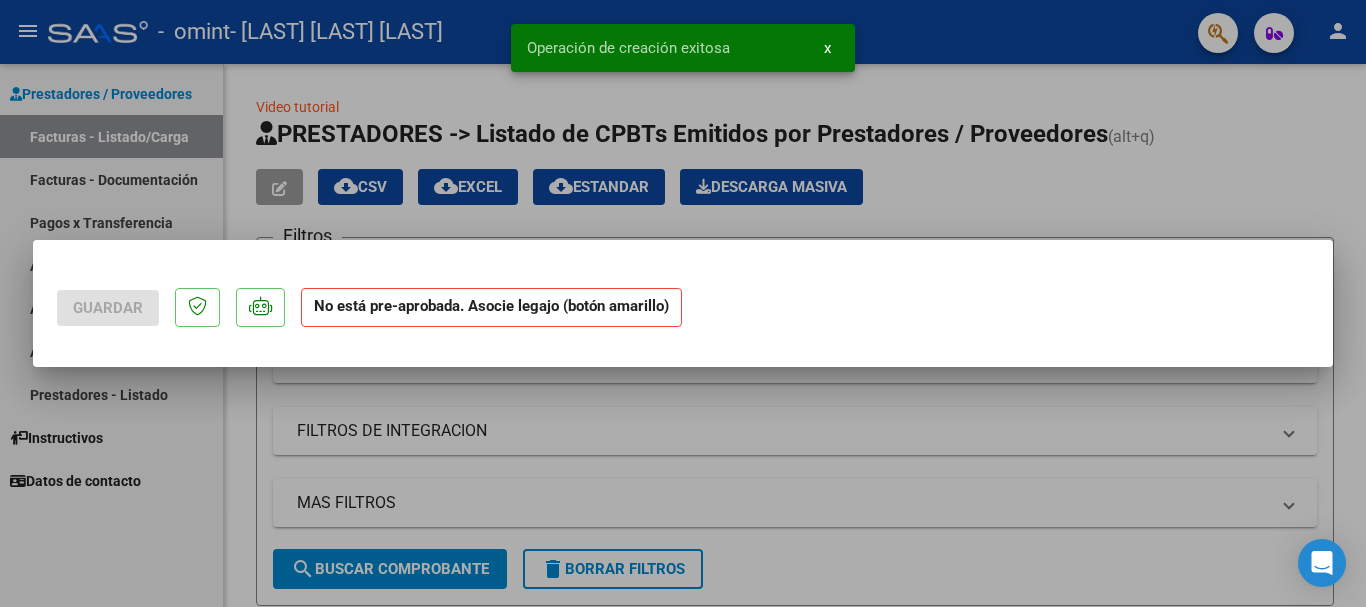scroll, scrollTop: 0, scrollLeft: 0, axis: both 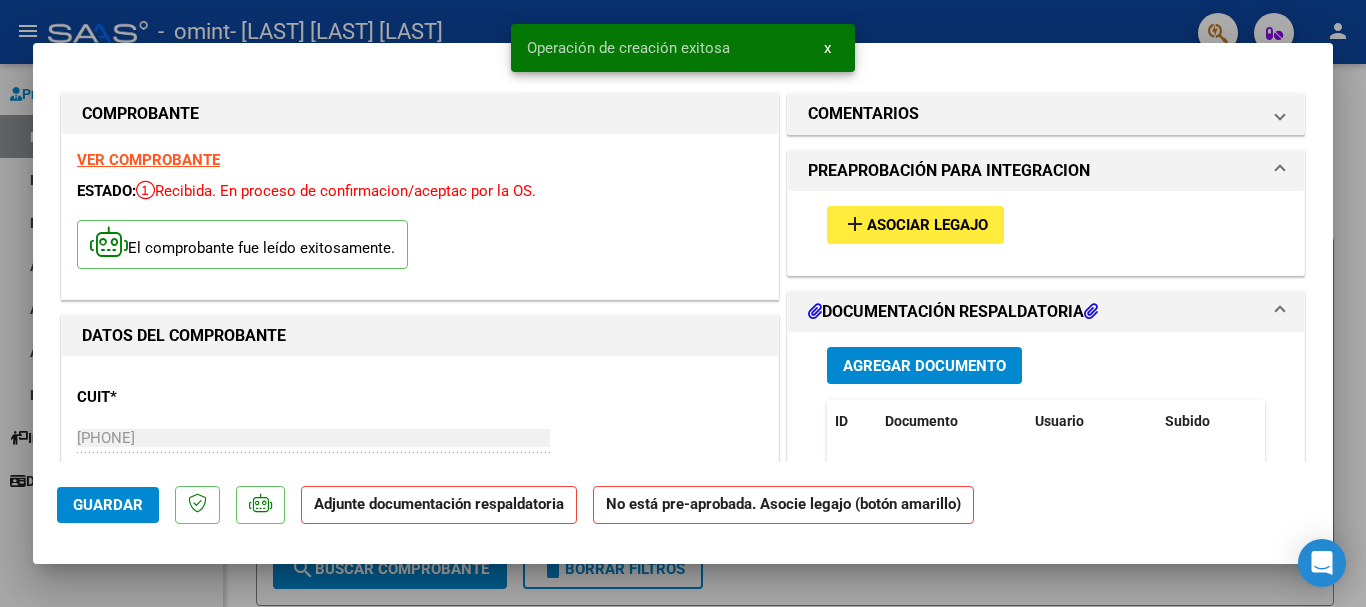 click on "Asociar Legajo" at bounding box center [927, 226] 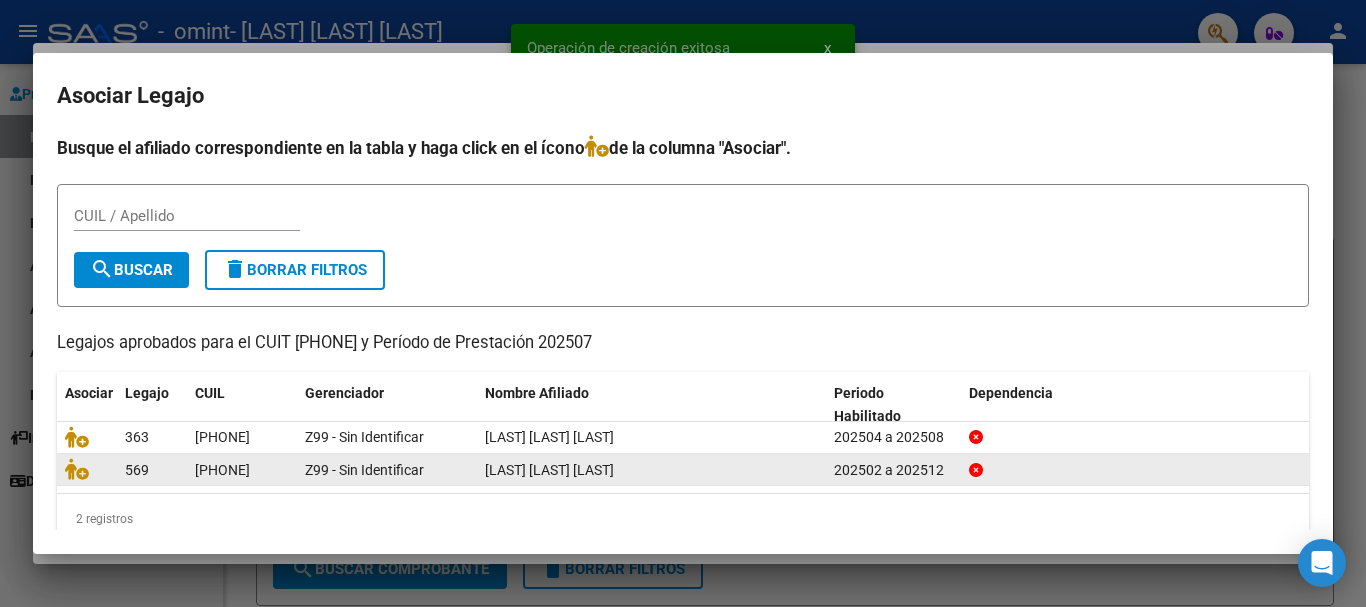 click on "569" 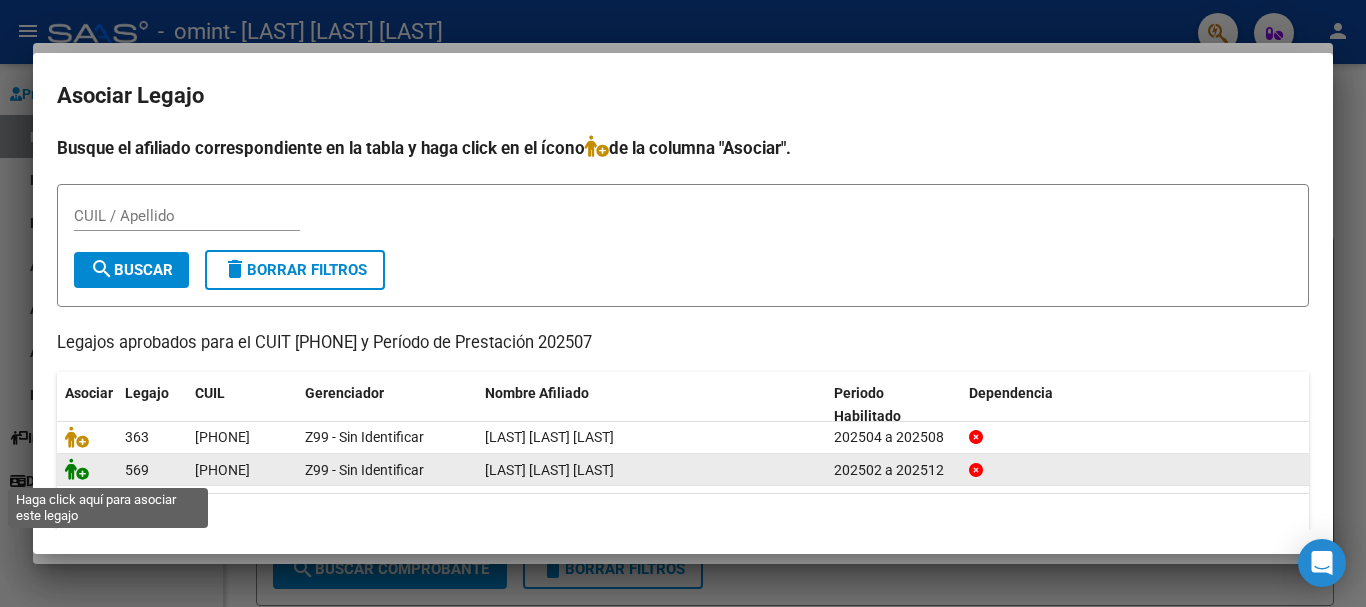 click 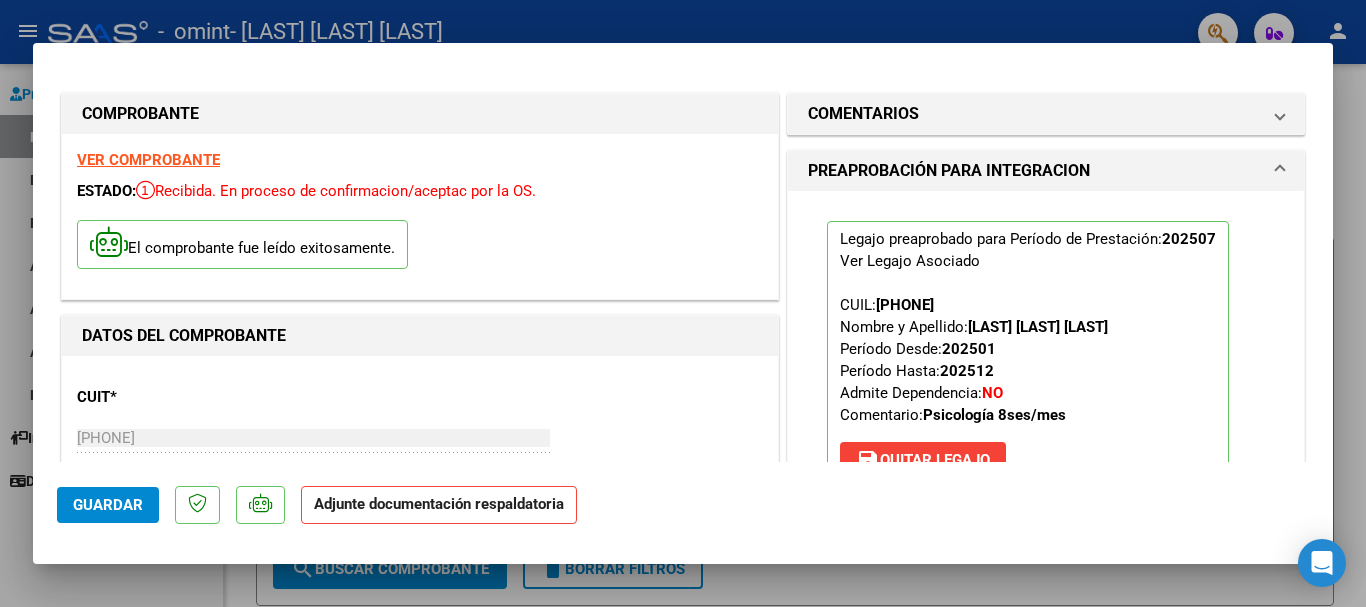 scroll, scrollTop: 400, scrollLeft: 0, axis: vertical 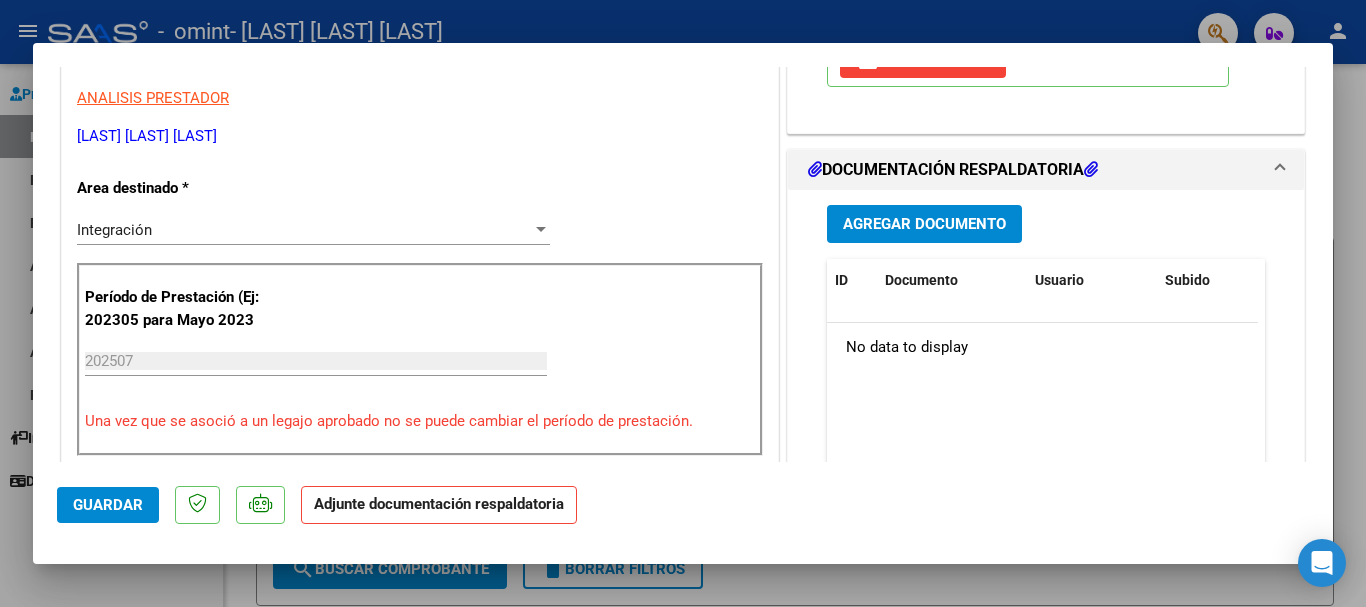 click on "Agregar Documento" at bounding box center (924, 225) 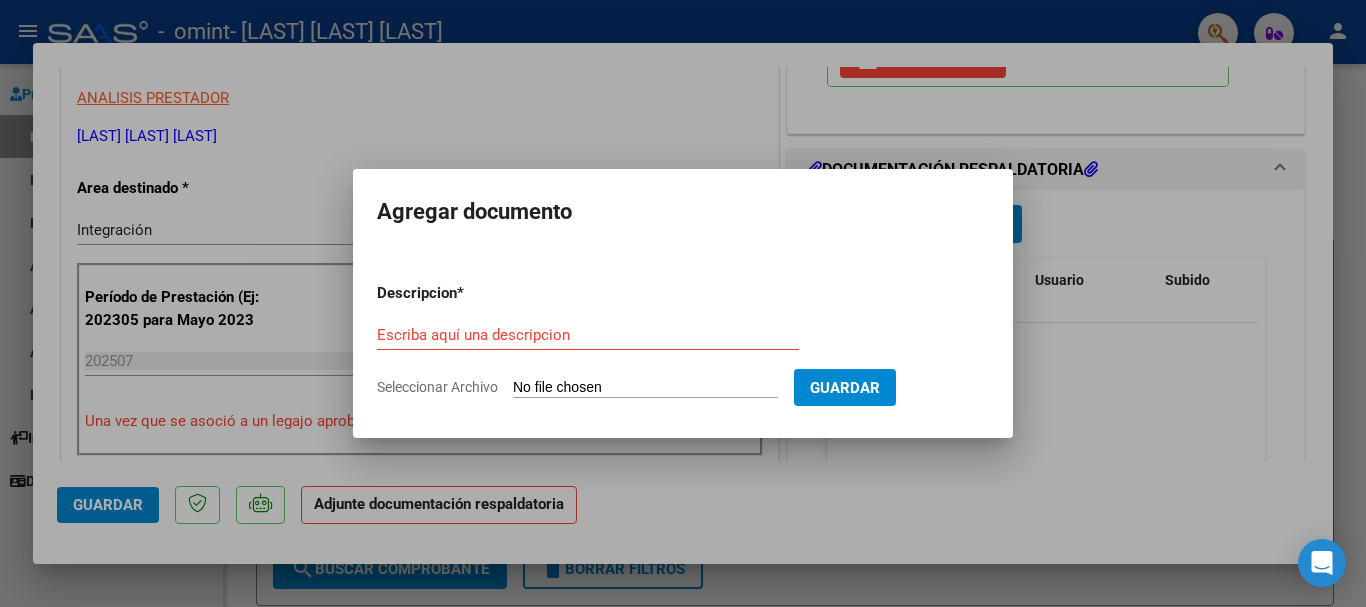 click on "Seleccionar Archivo" 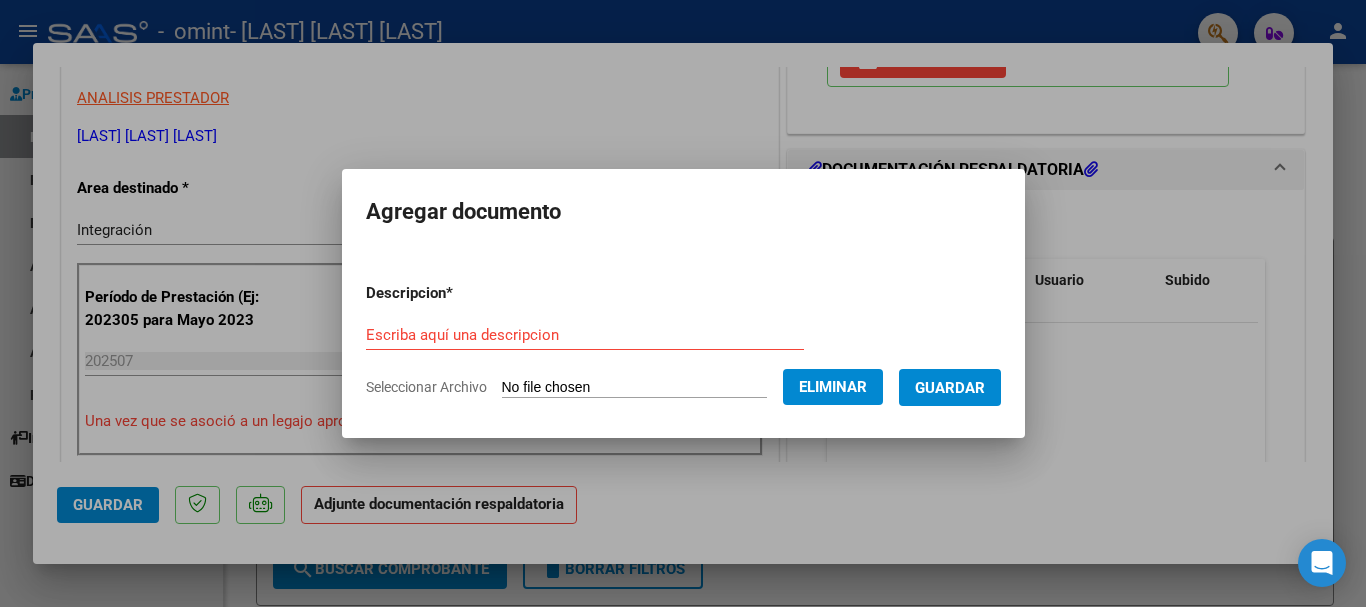 click on "Escriba aquí una descripcion" at bounding box center (585, 335) 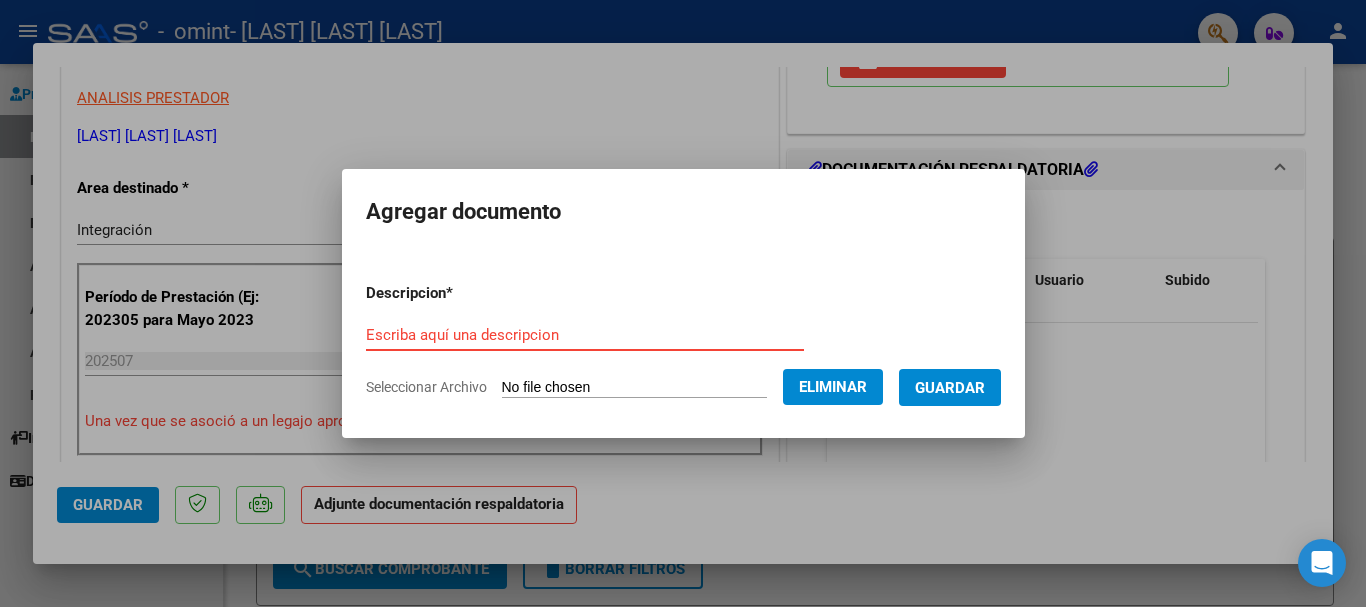click on "Escriba aquí una descripcion" at bounding box center (585, 335) 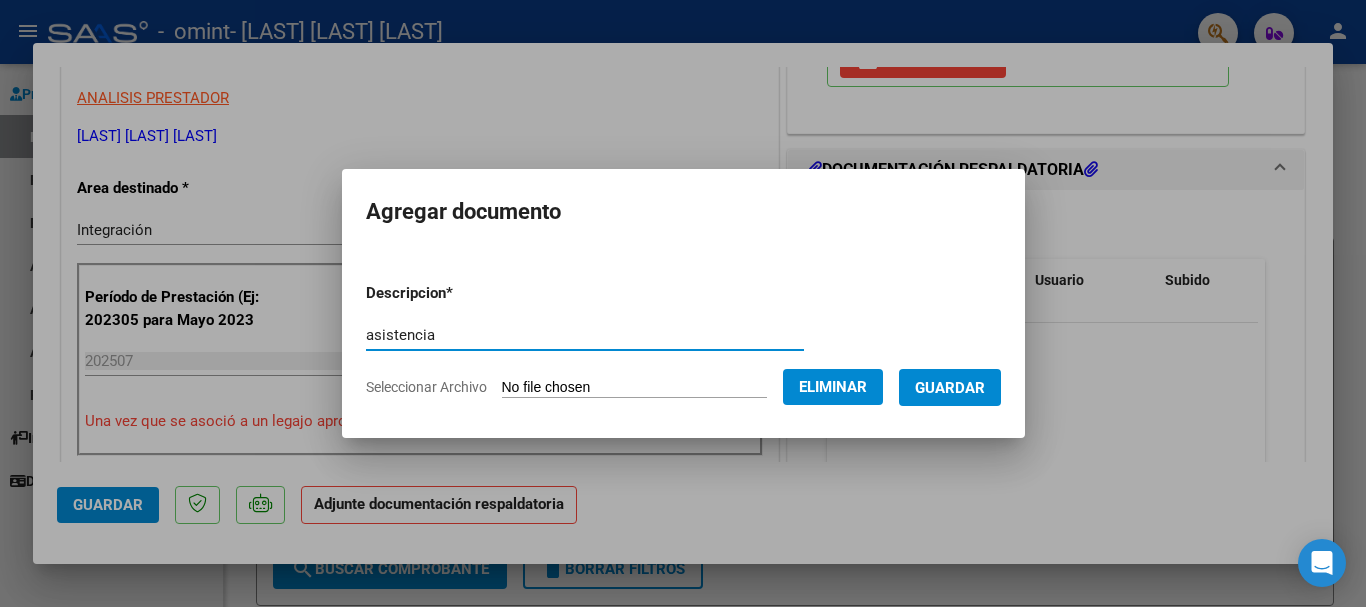type on "asistencia" 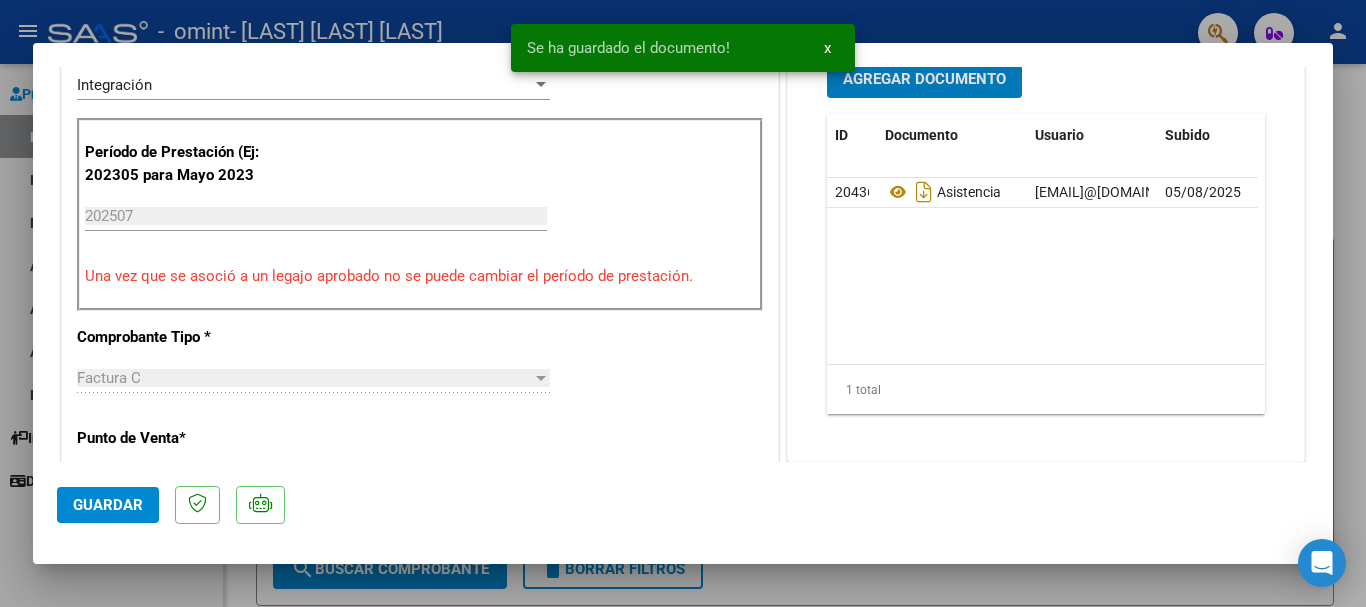 scroll, scrollTop: 600, scrollLeft: 0, axis: vertical 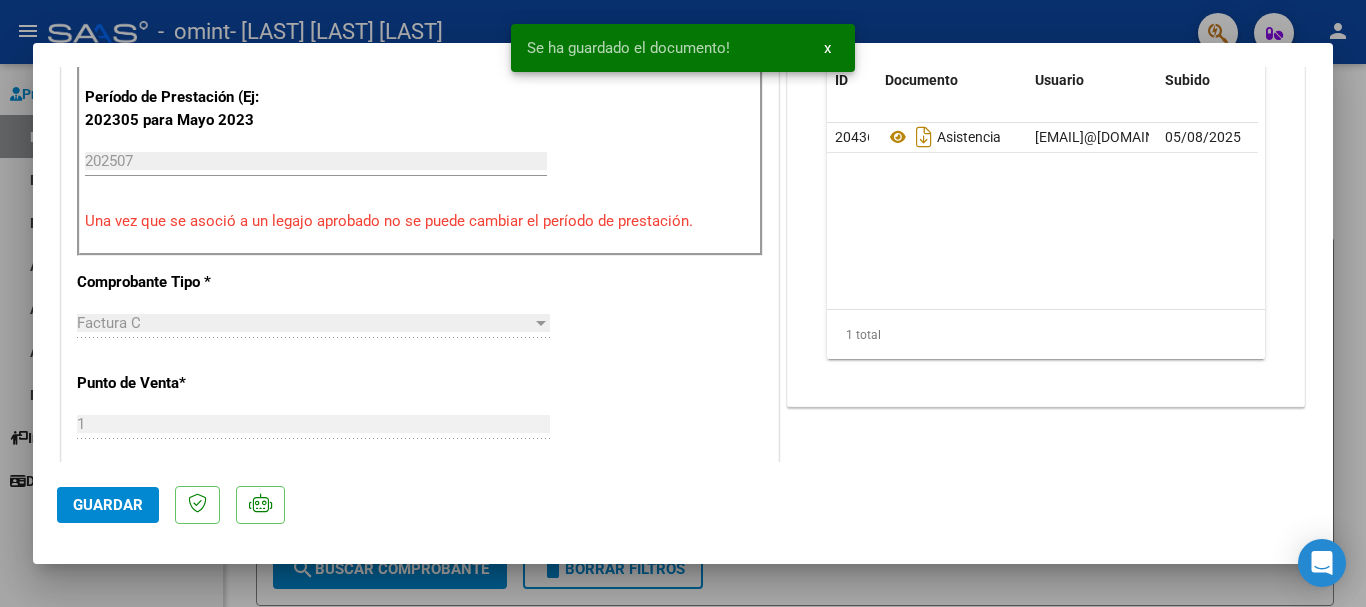click on "Guardar" 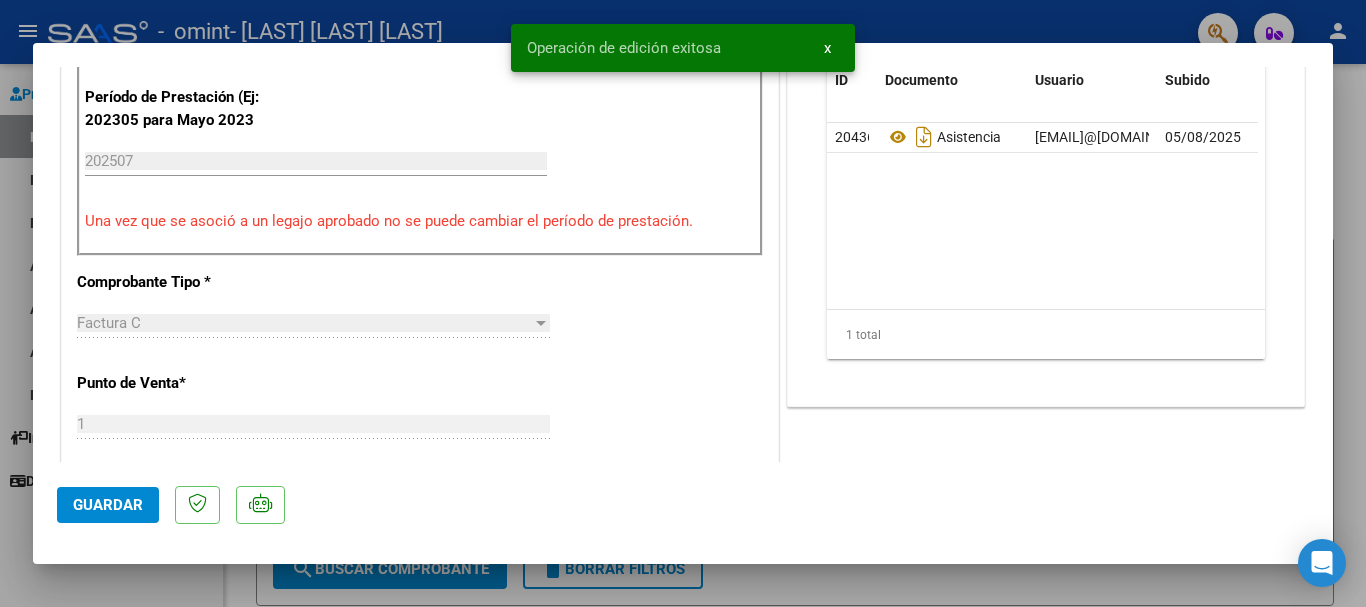click at bounding box center [683, 303] 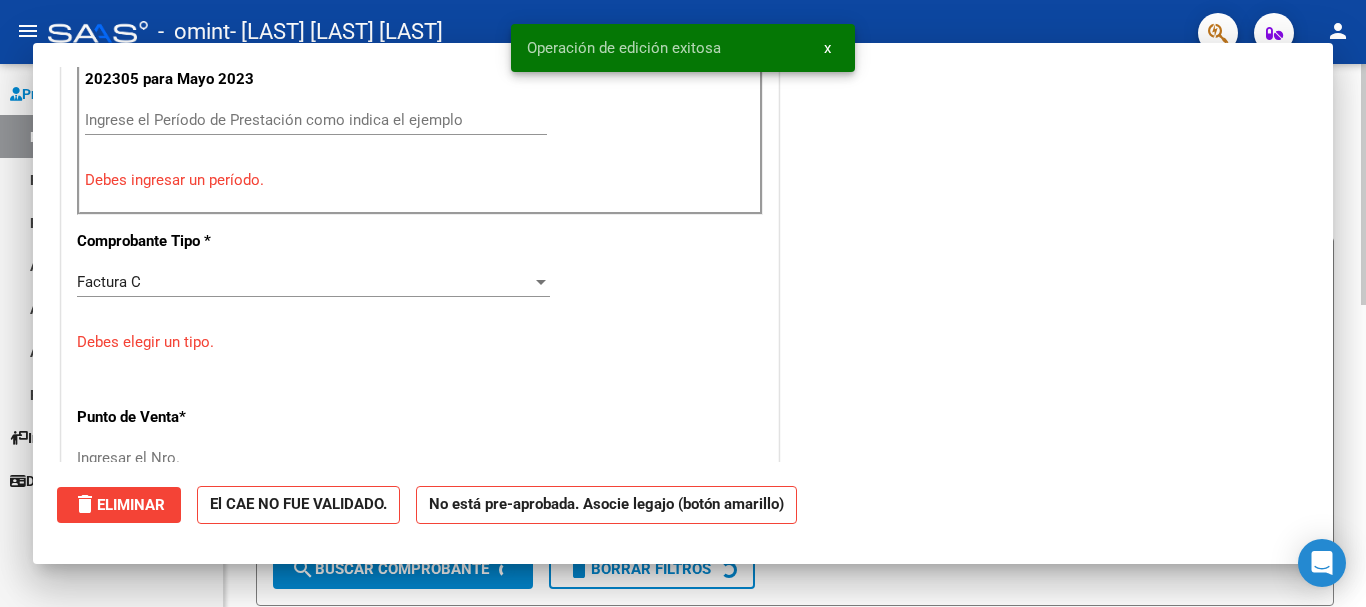 scroll, scrollTop: 0, scrollLeft: 0, axis: both 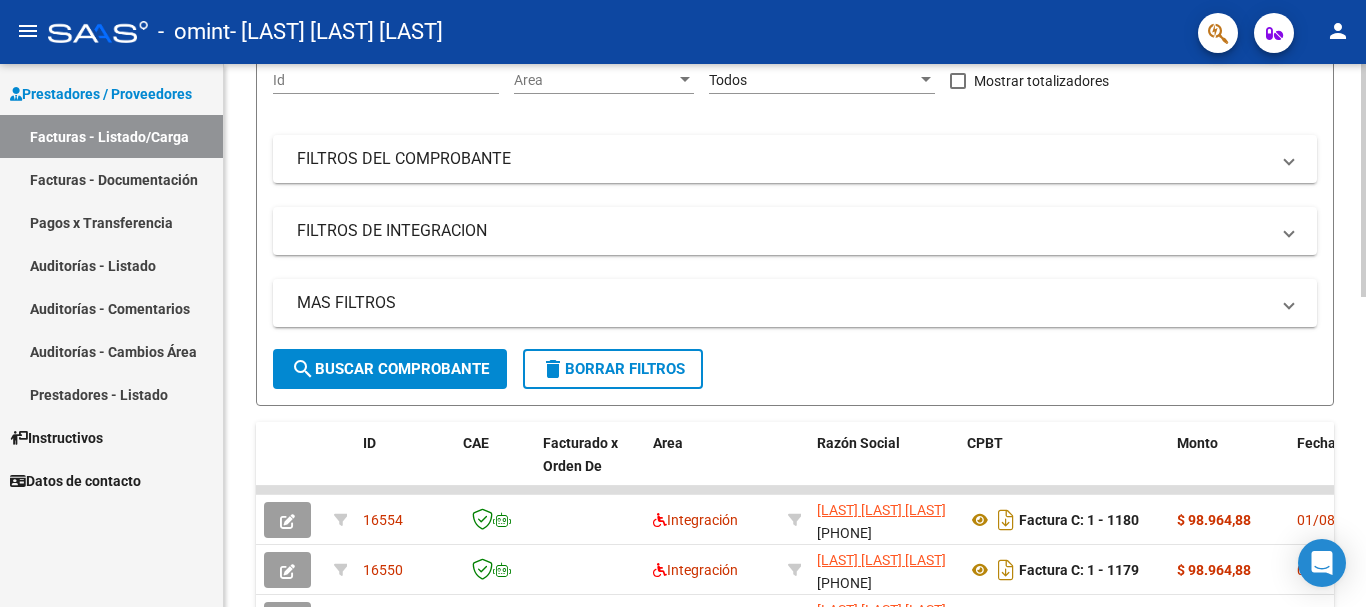 drag, startPoint x: 1264, startPoint y: 492, endPoint x: 1345, endPoint y: 487, distance: 81.154175 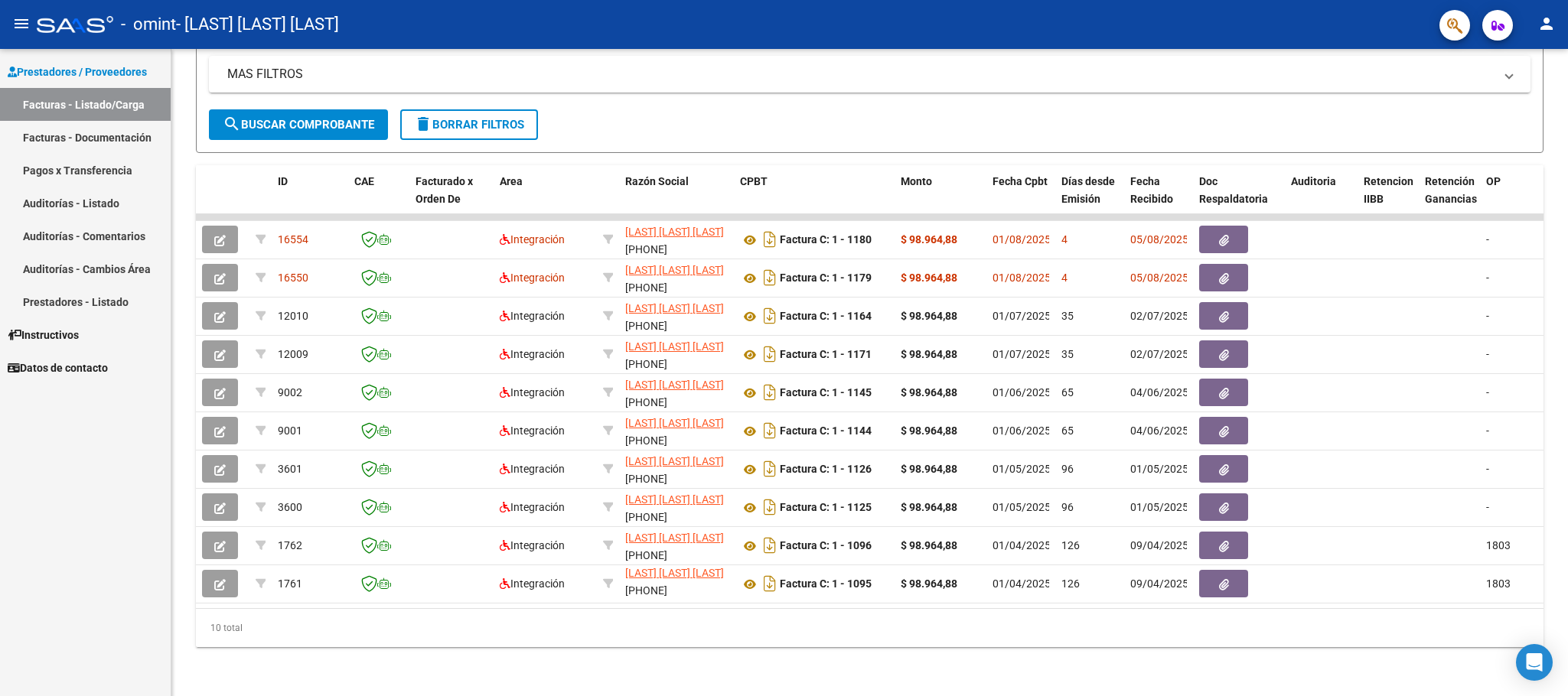 scroll, scrollTop: 333, scrollLeft: 0, axis: vertical 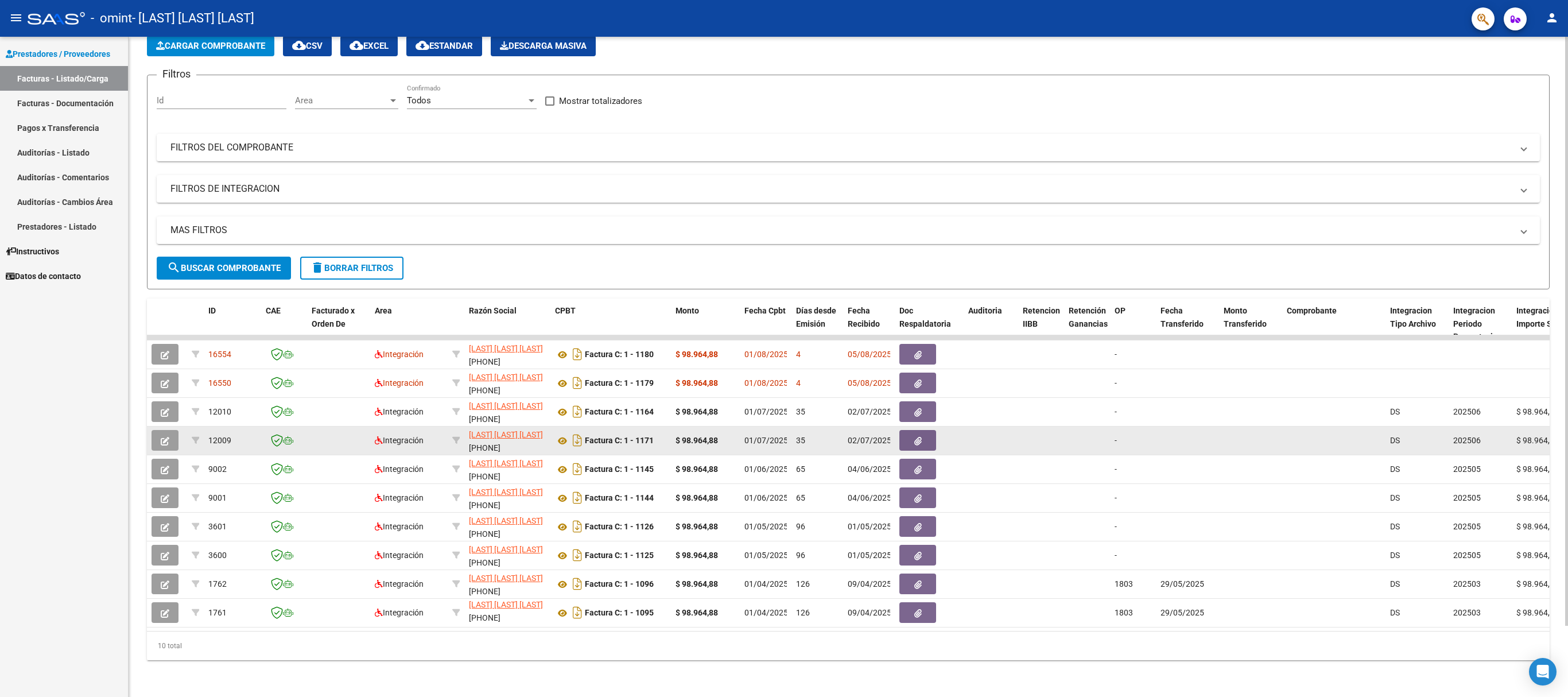 drag, startPoint x: 716, startPoint y: 6, endPoint x: 989, endPoint y: 412, distance: 489.2494 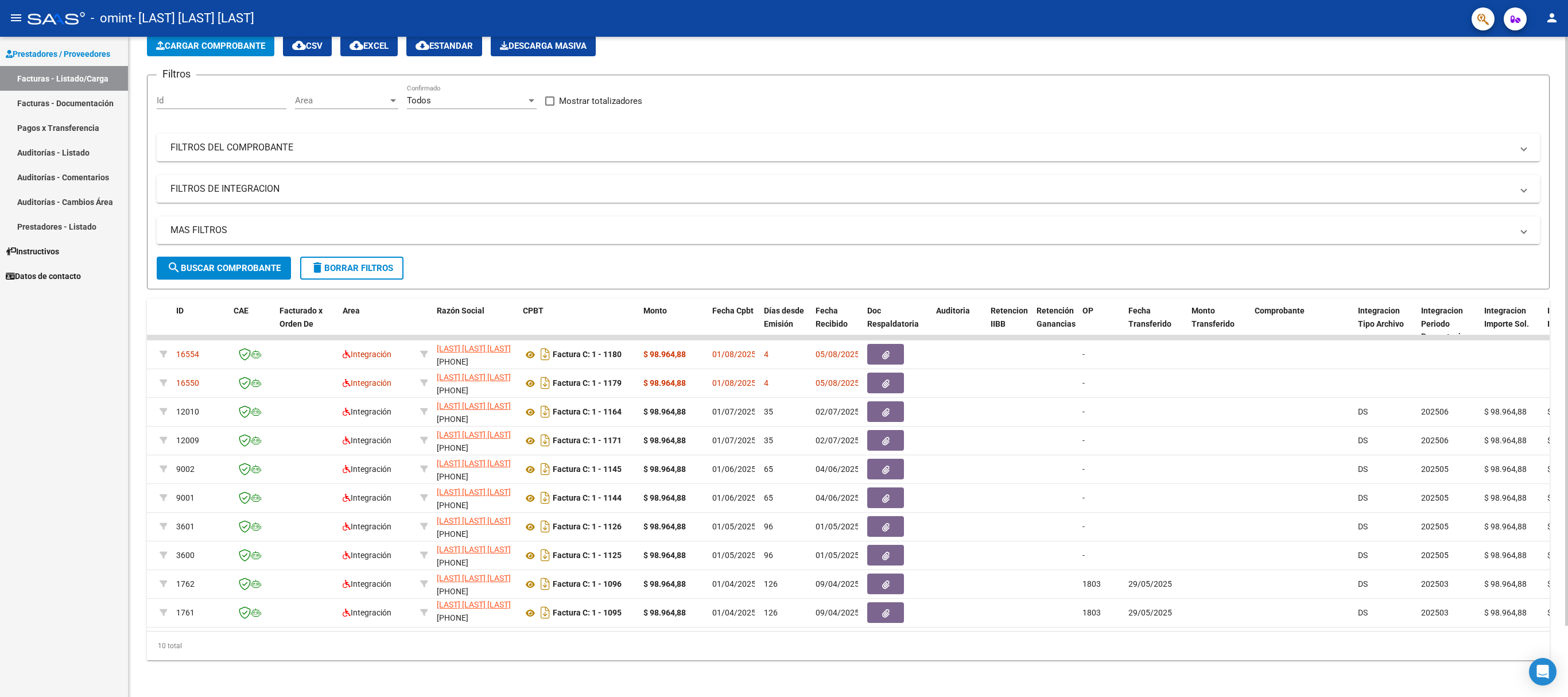 scroll, scrollTop: 0, scrollLeft: 0, axis: both 